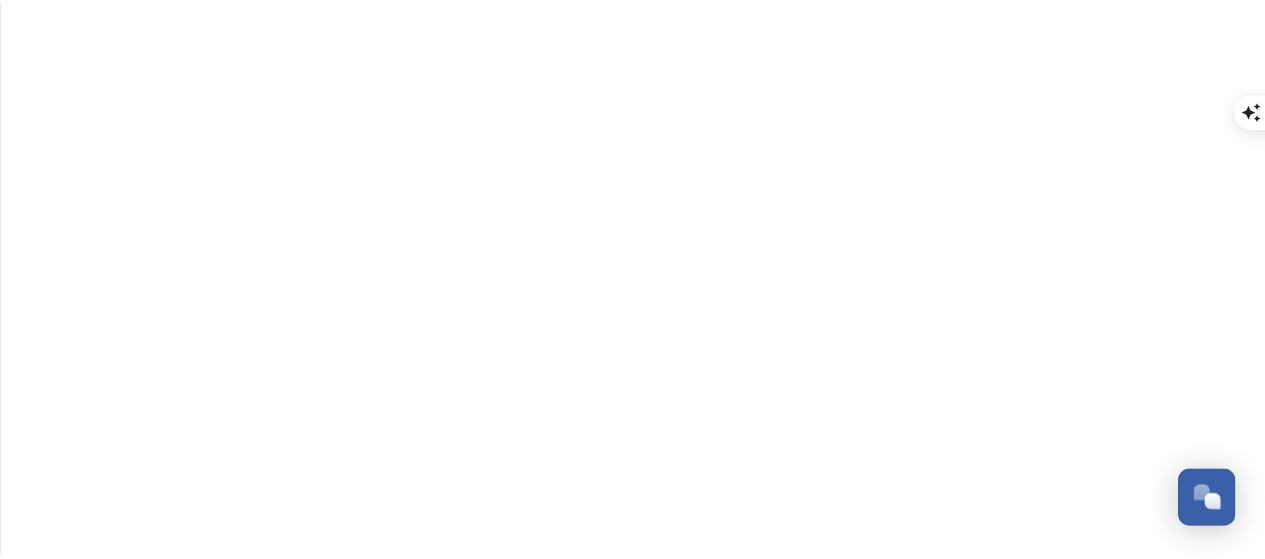 scroll, scrollTop: 0, scrollLeft: 0, axis: both 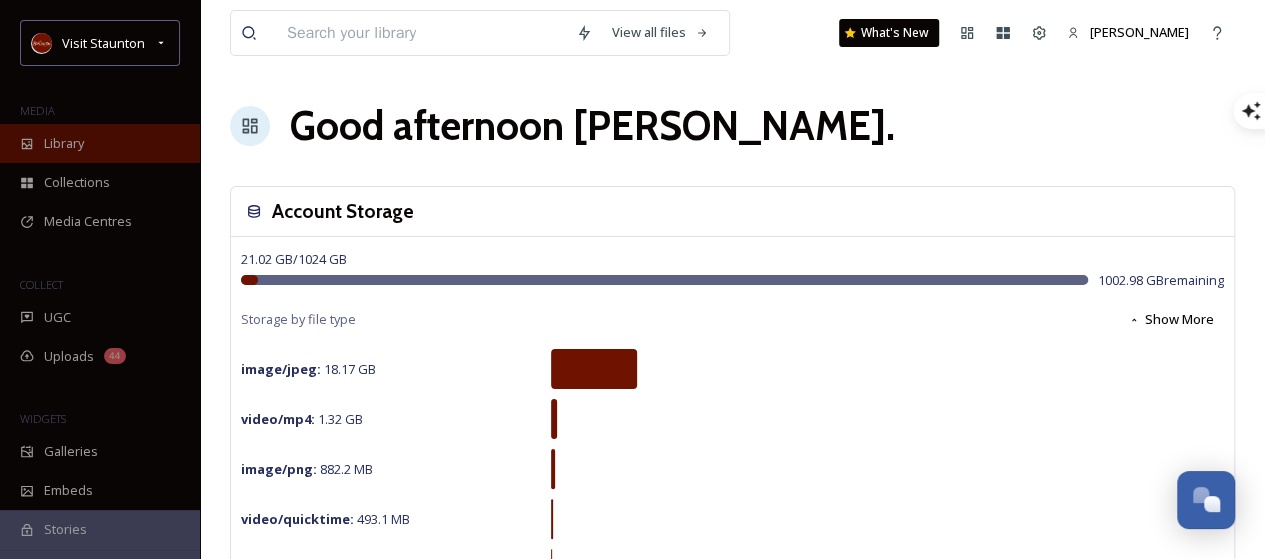 click on "Library" at bounding box center (64, 143) 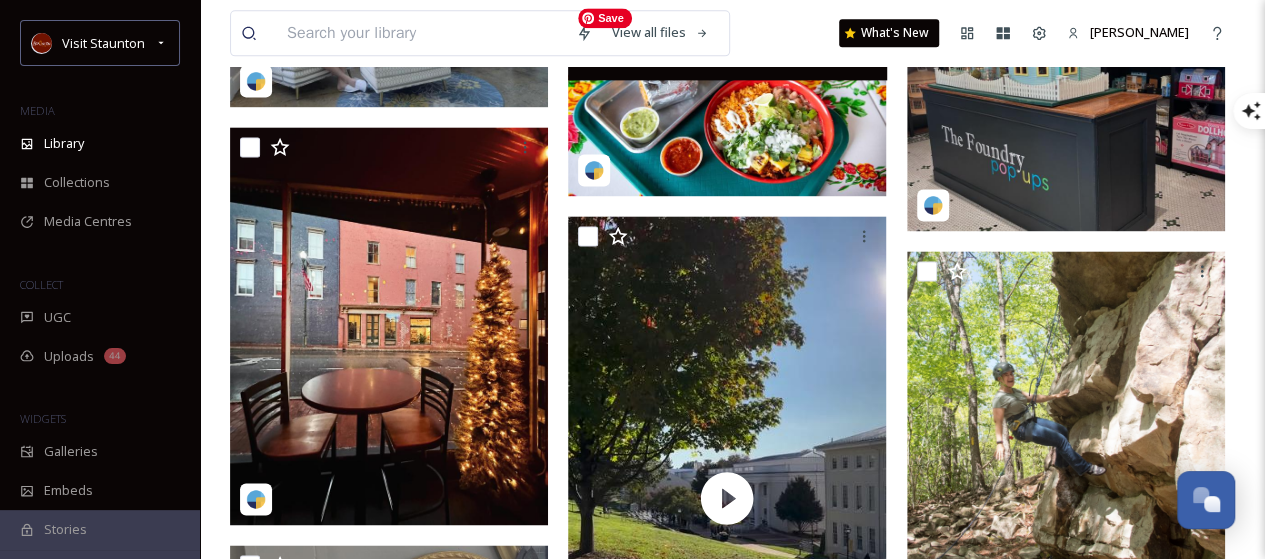 scroll, scrollTop: 5120, scrollLeft: 0, axis: vertical 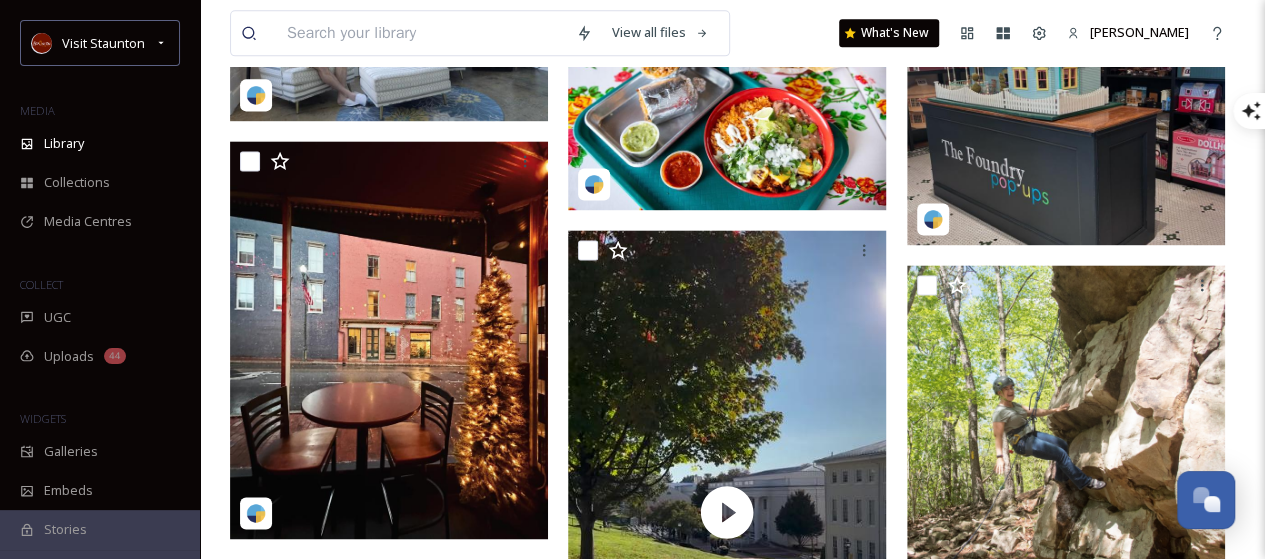 click at bounding box center (421, 33) 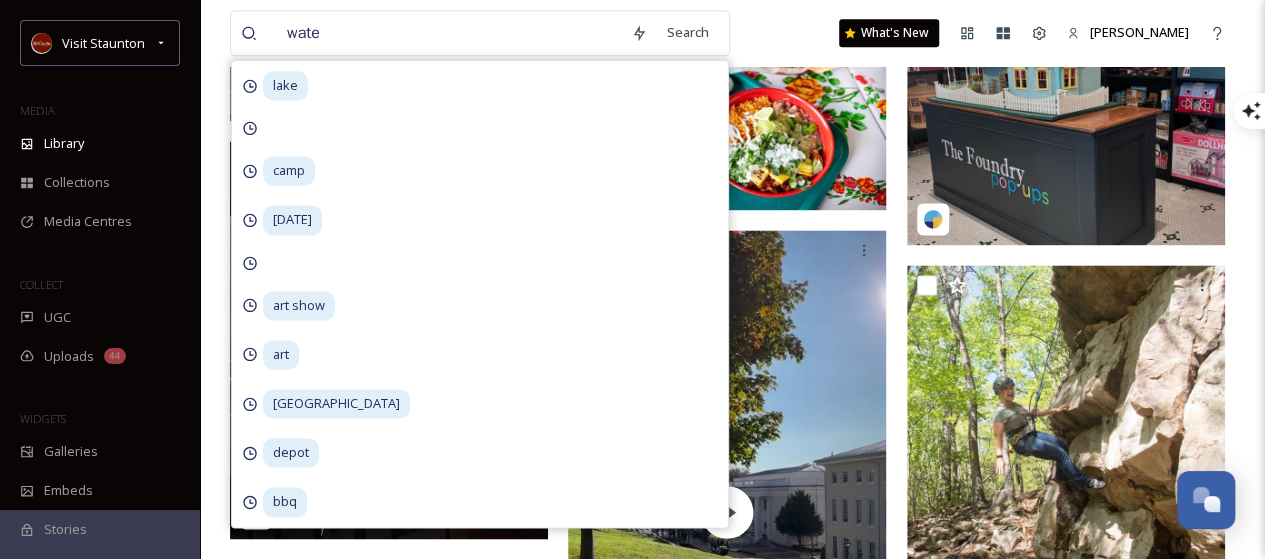 type on "water" 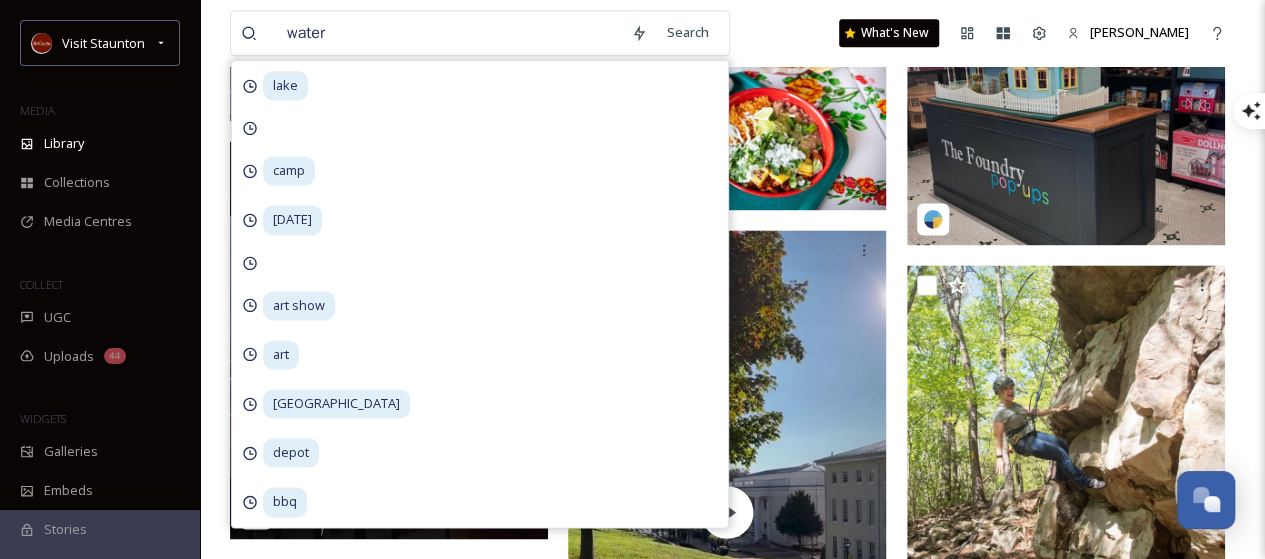 type 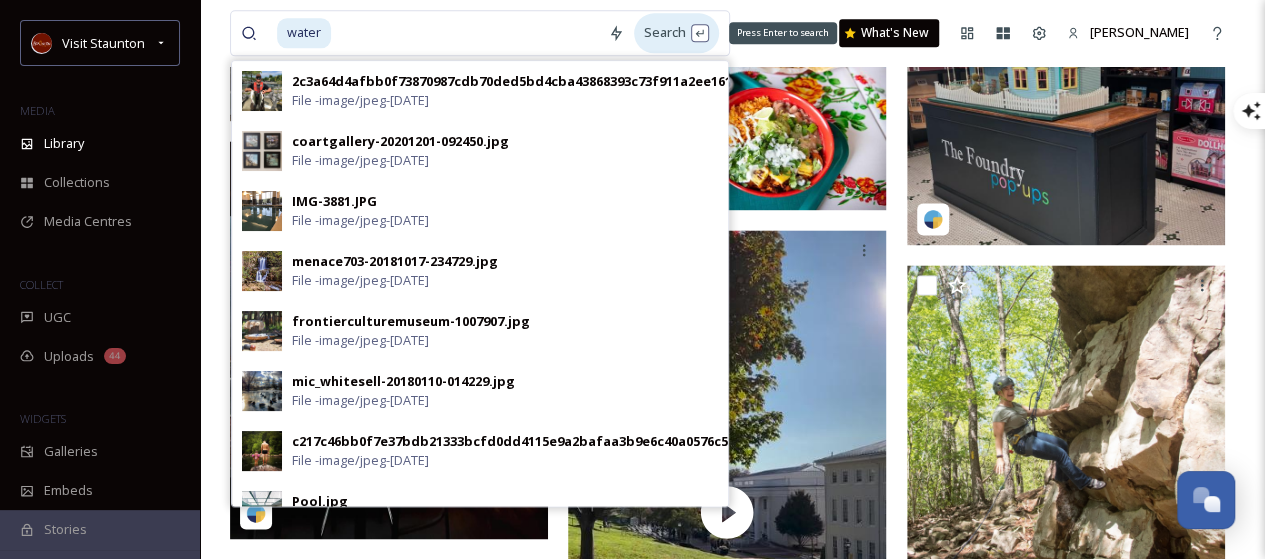 click on "Search Press Enter to search" at bounding box center (676, 32) 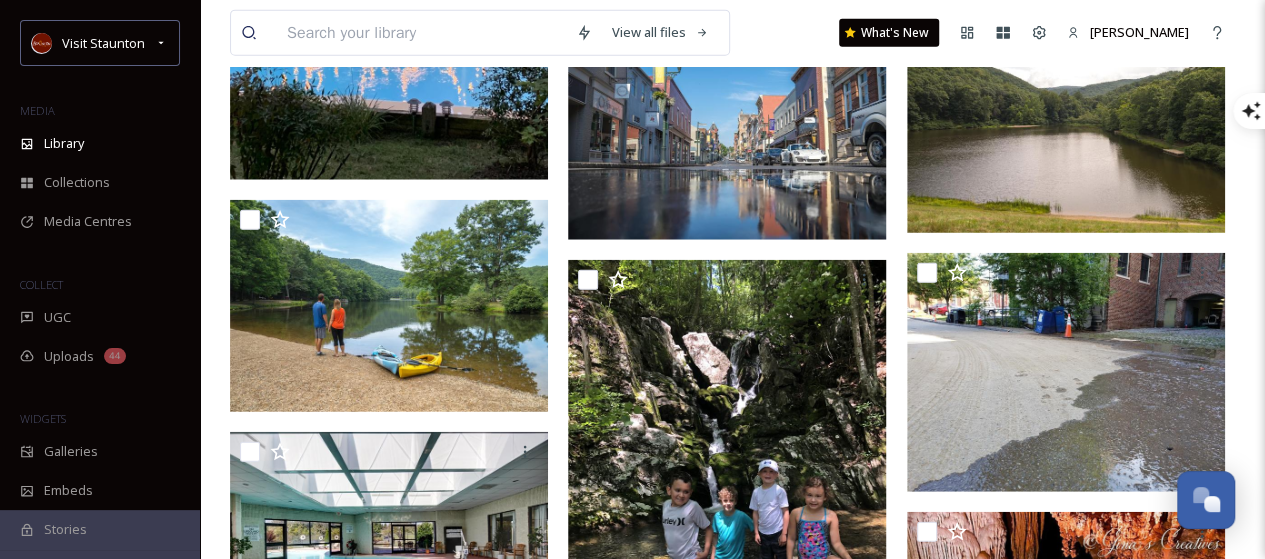 scroll, scrollTop: 6200, scrollLeft: 0, axis: vertical 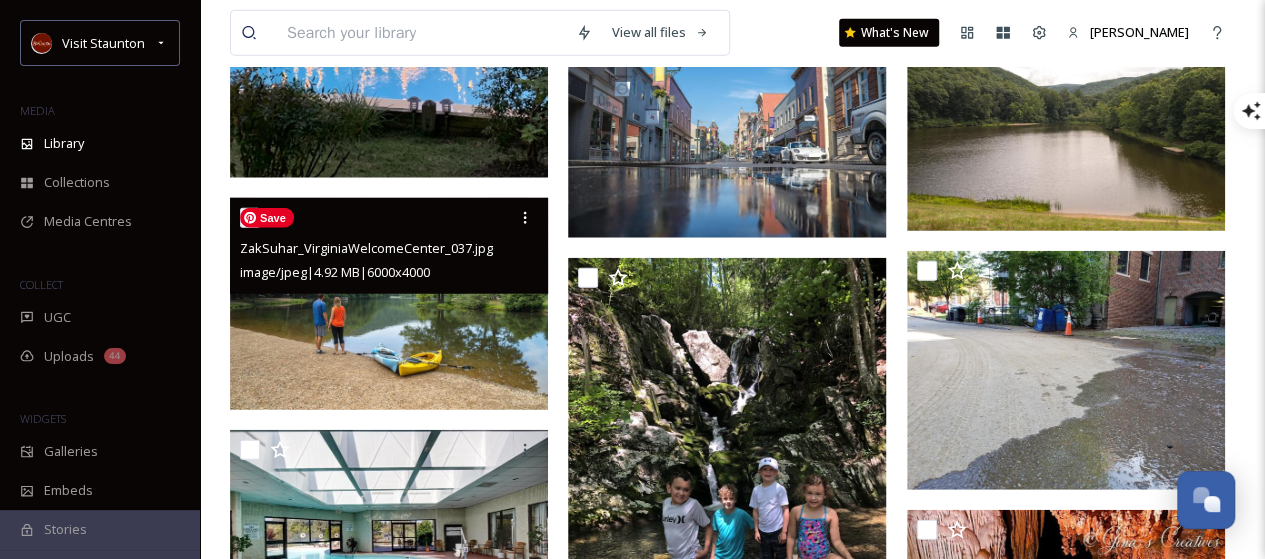 click at bounding box center [389, 304] 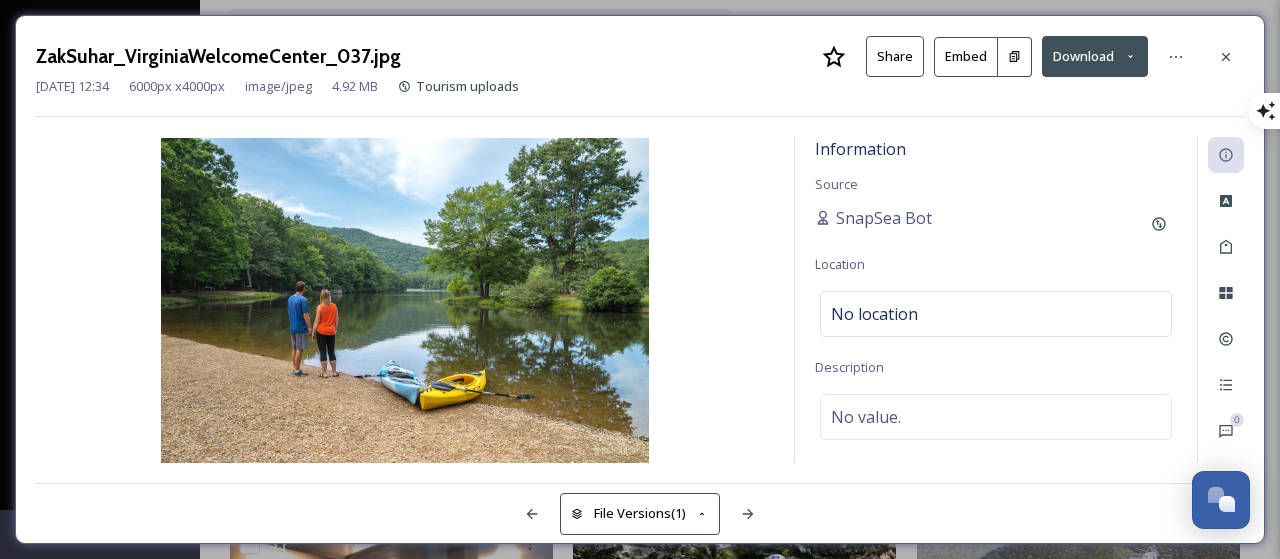 click 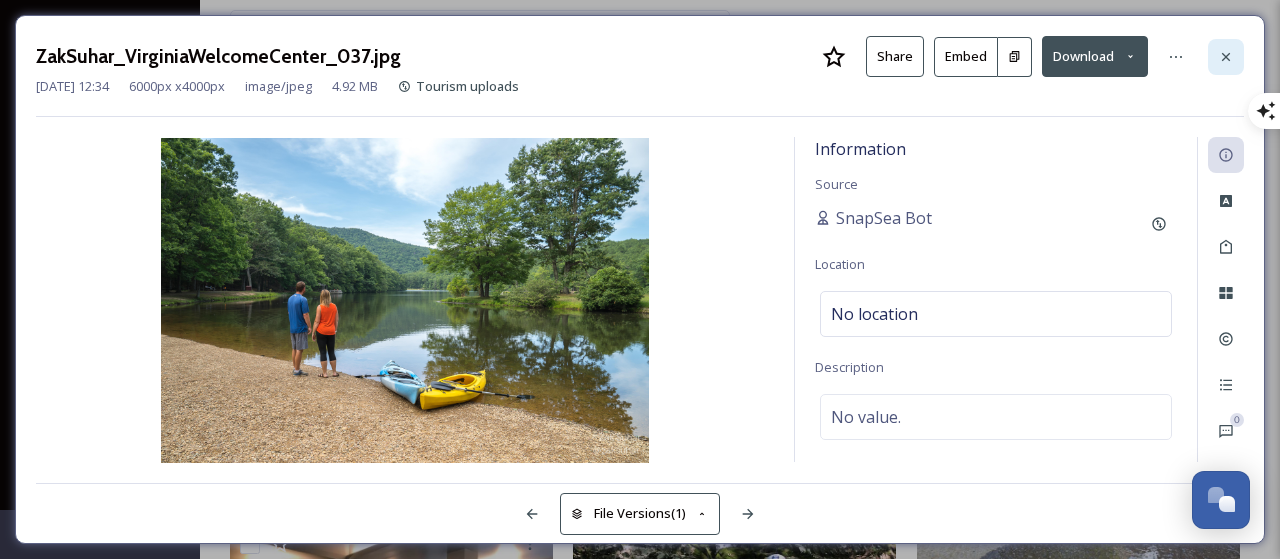 click 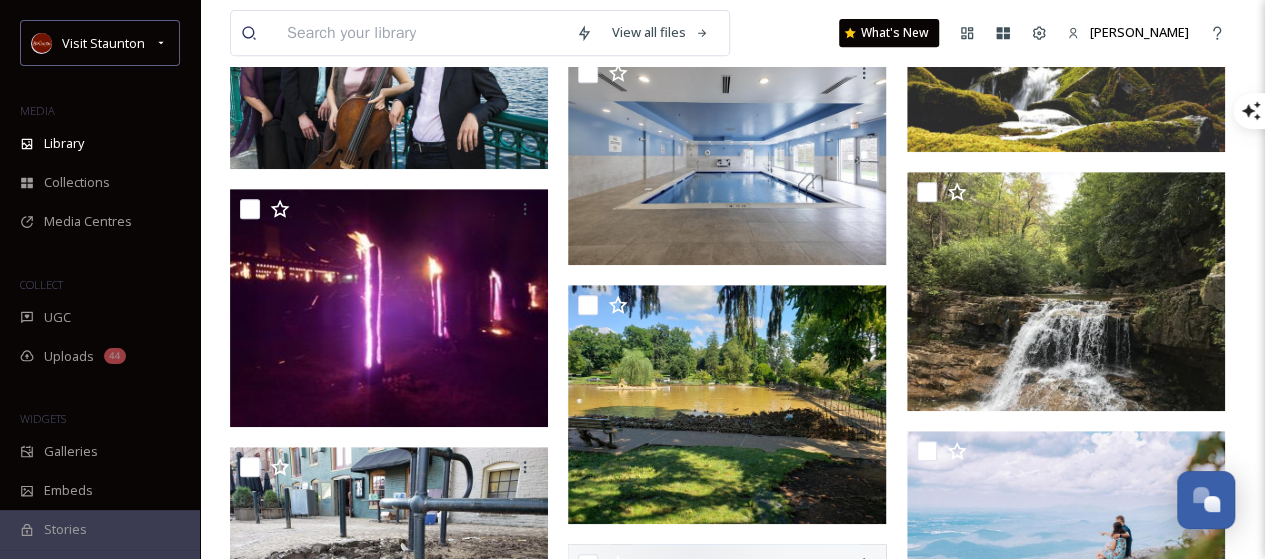 scroll, scrollTop: 8090, scrollLeft: 0, axis: vertical 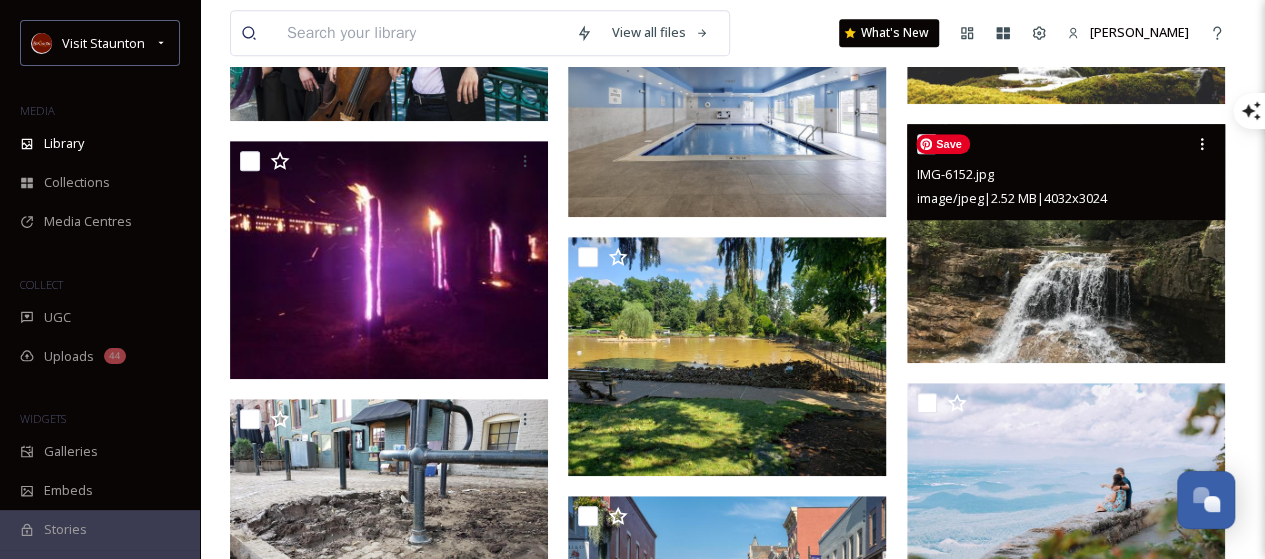 click at bounding box center (1066, 243) 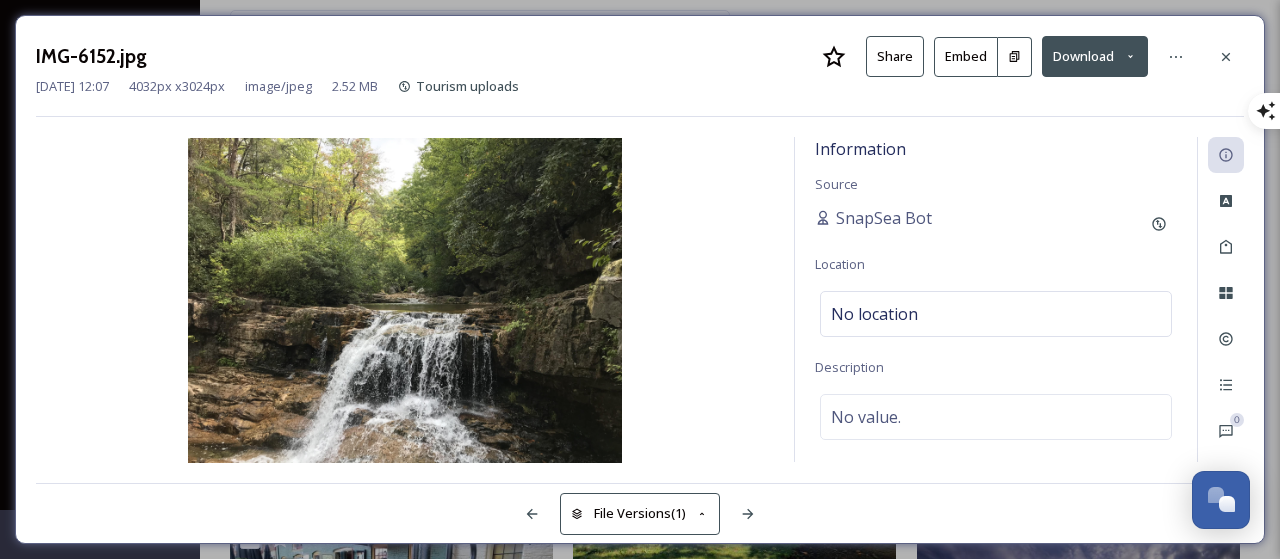 click 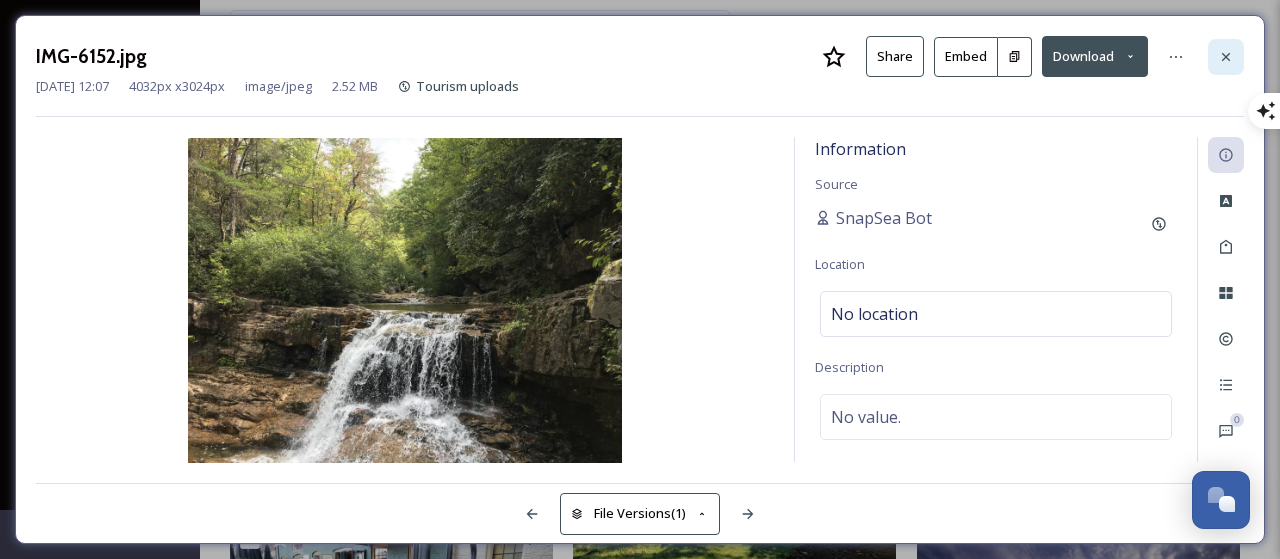 click 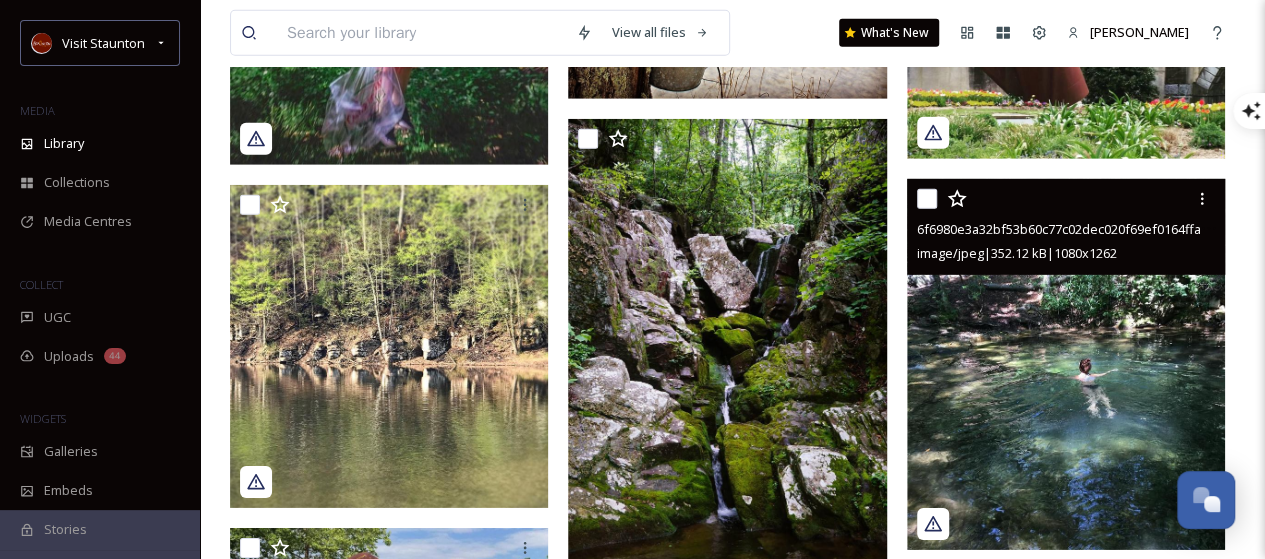 scroll, scrollTop: 10450, scrollLeft: 0, axis: vertical 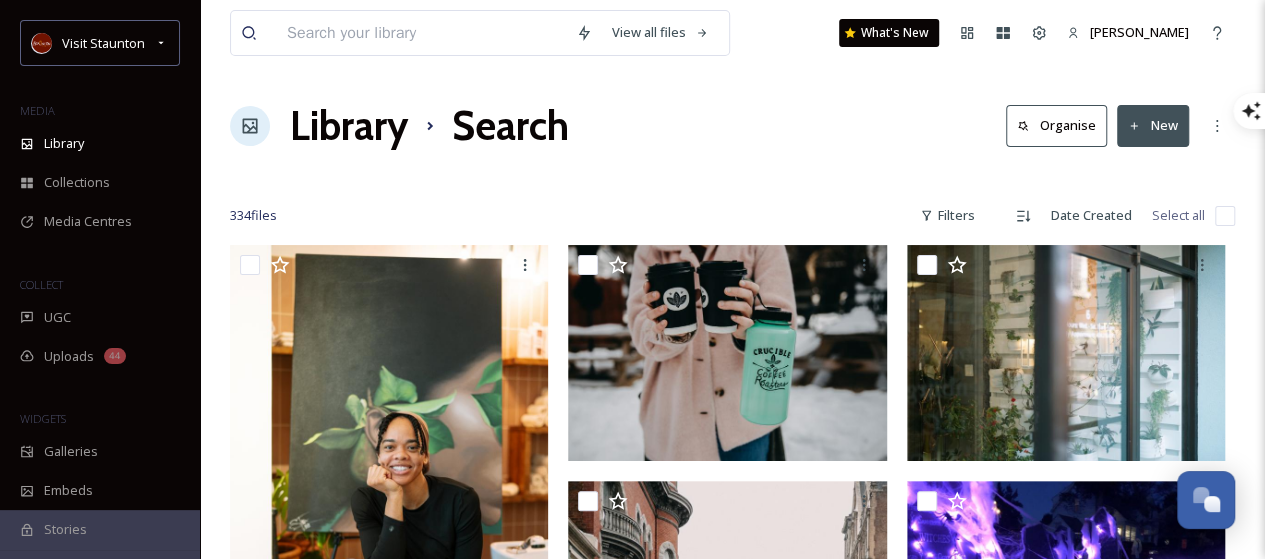 click at bounding box center (421, 33) 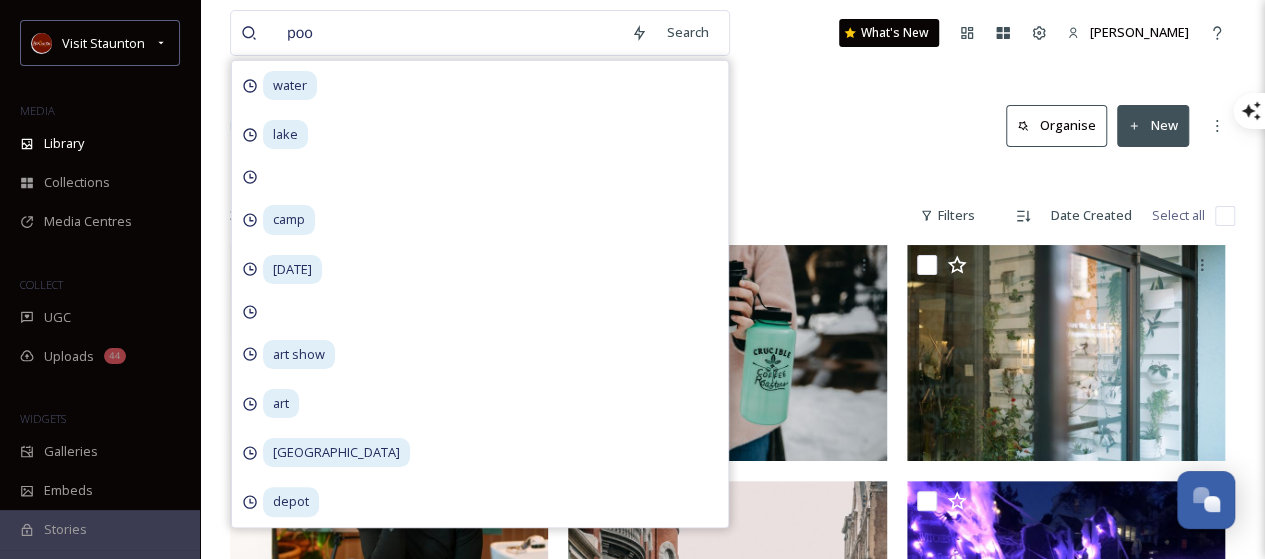 type on "pool" 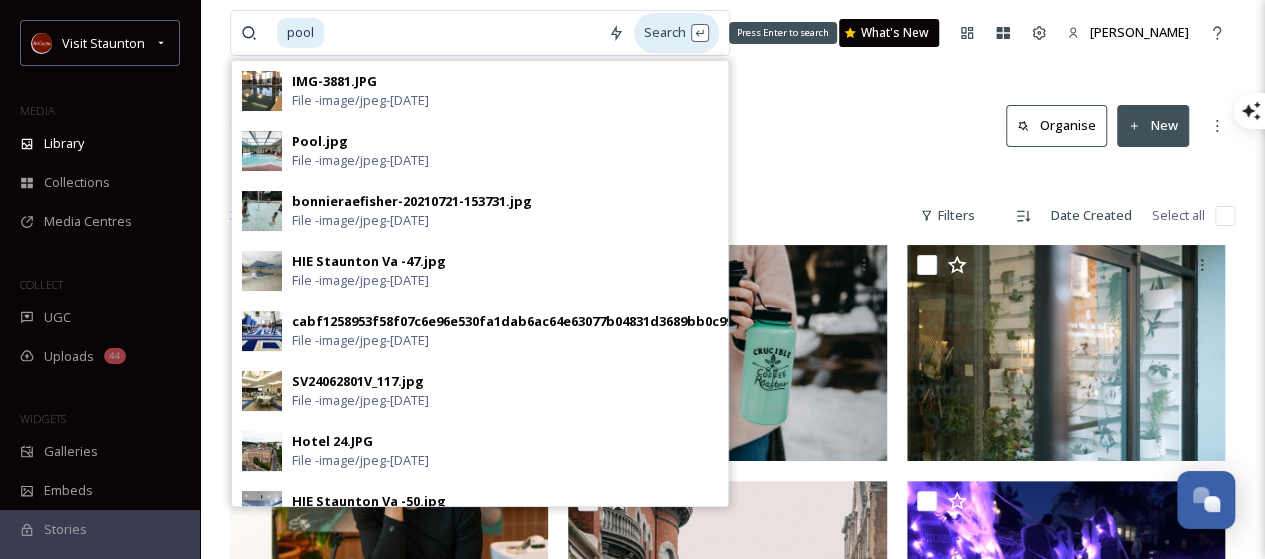 click on "Search Press Enter to search" at bounding box center [676, 32] 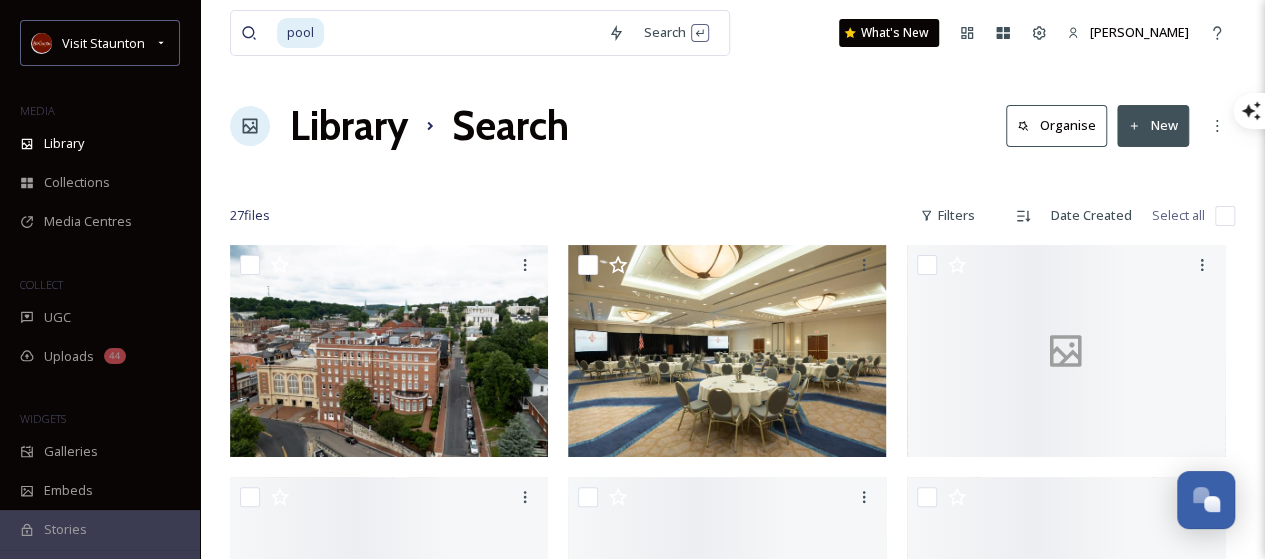 click on "Library Search Organise New" at bounding box center (732, 126) 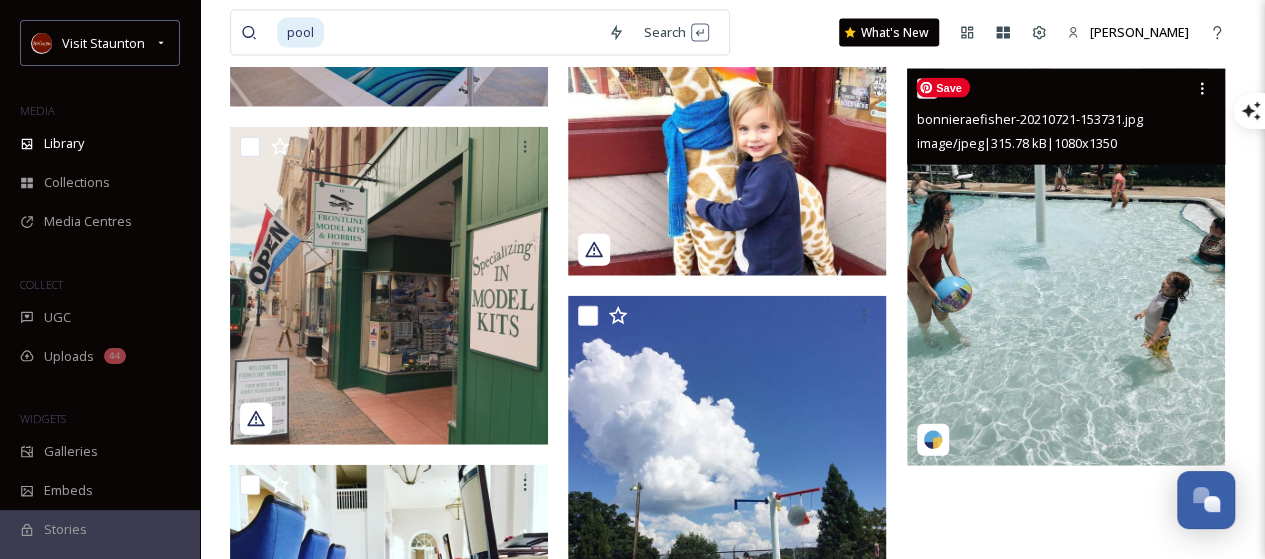 scroll, scrollTop: 2209, scrollLeft: 0, axis: vertical 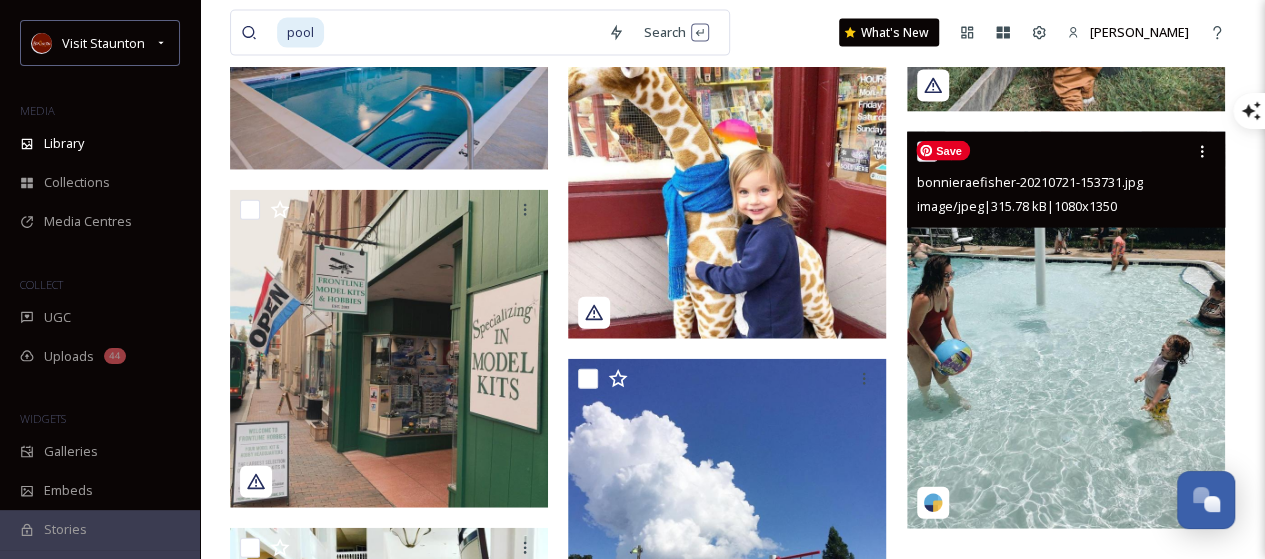 click at bounding box center [1066, 331] 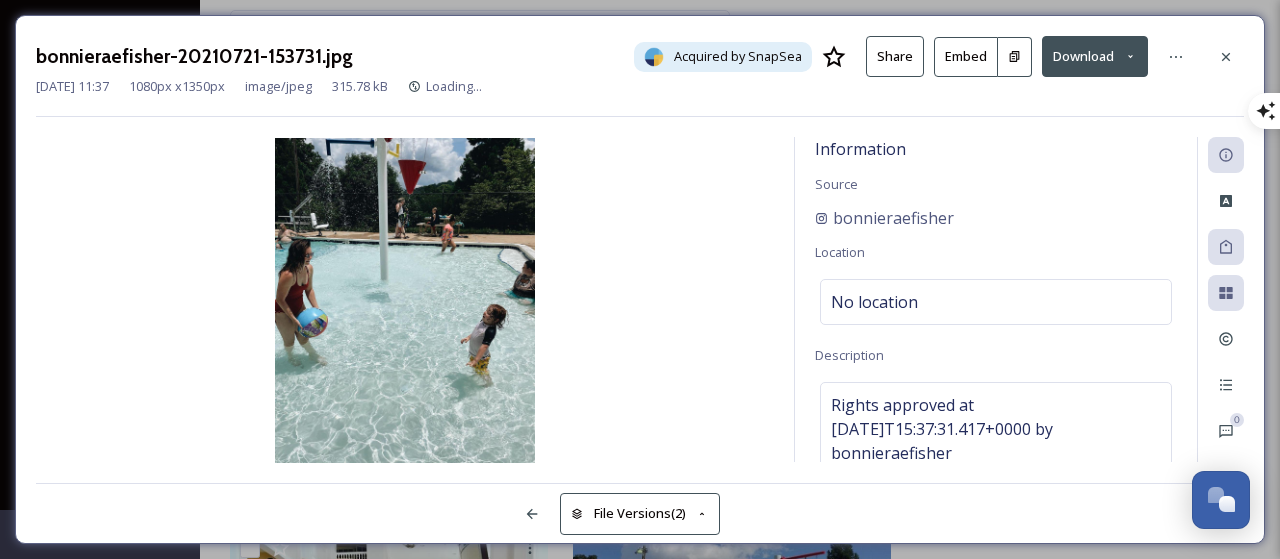 click 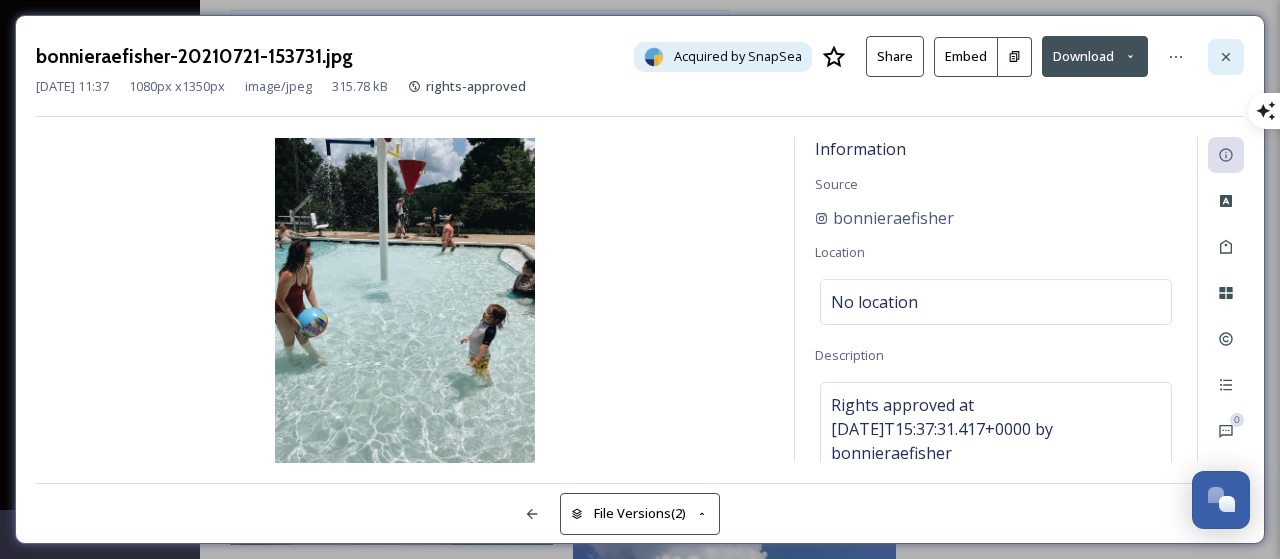 click 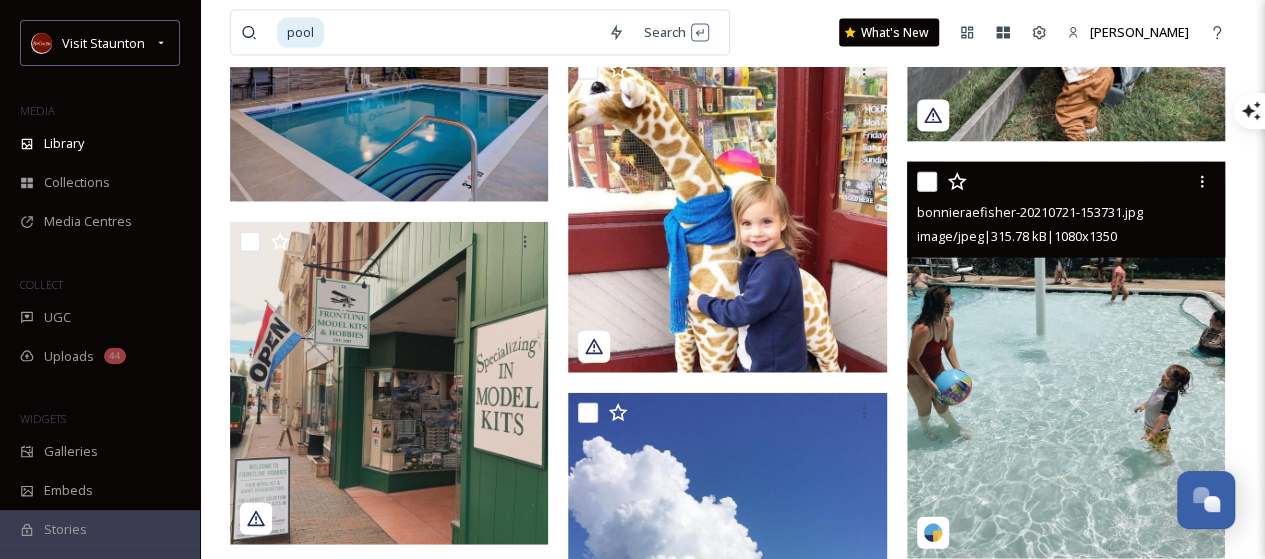 click at bounding box center [462, 33] 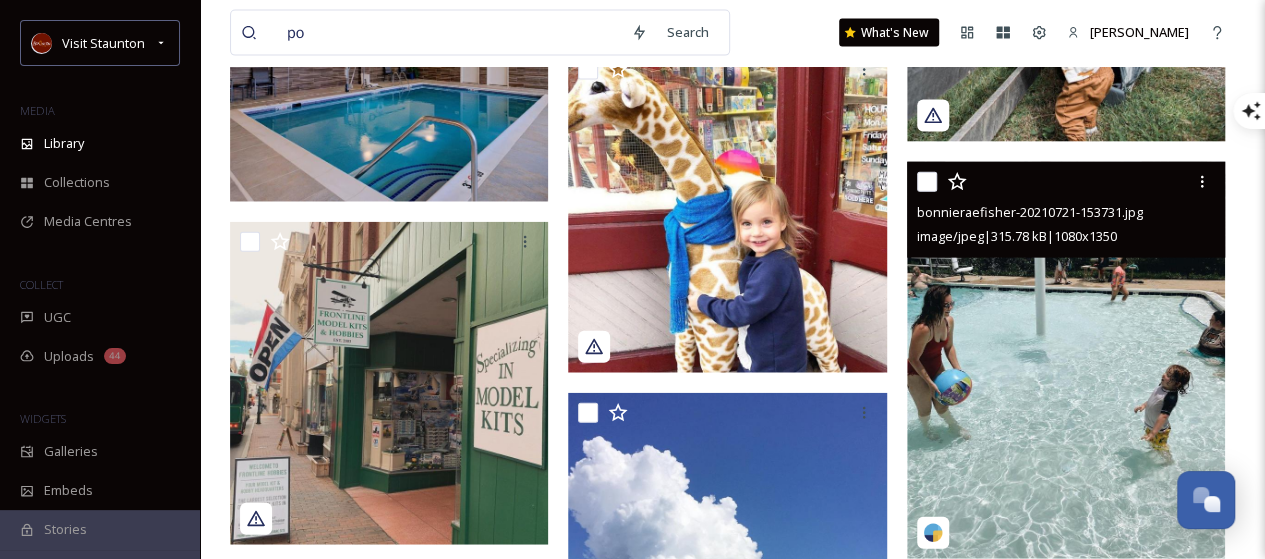 type on "p" 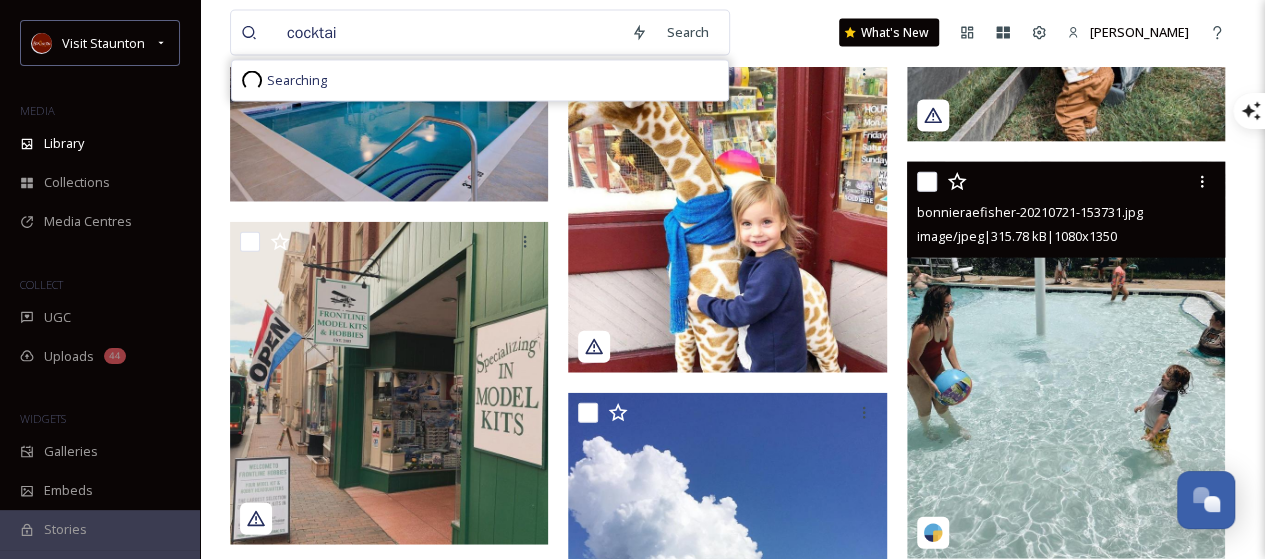 type on "cocktail" 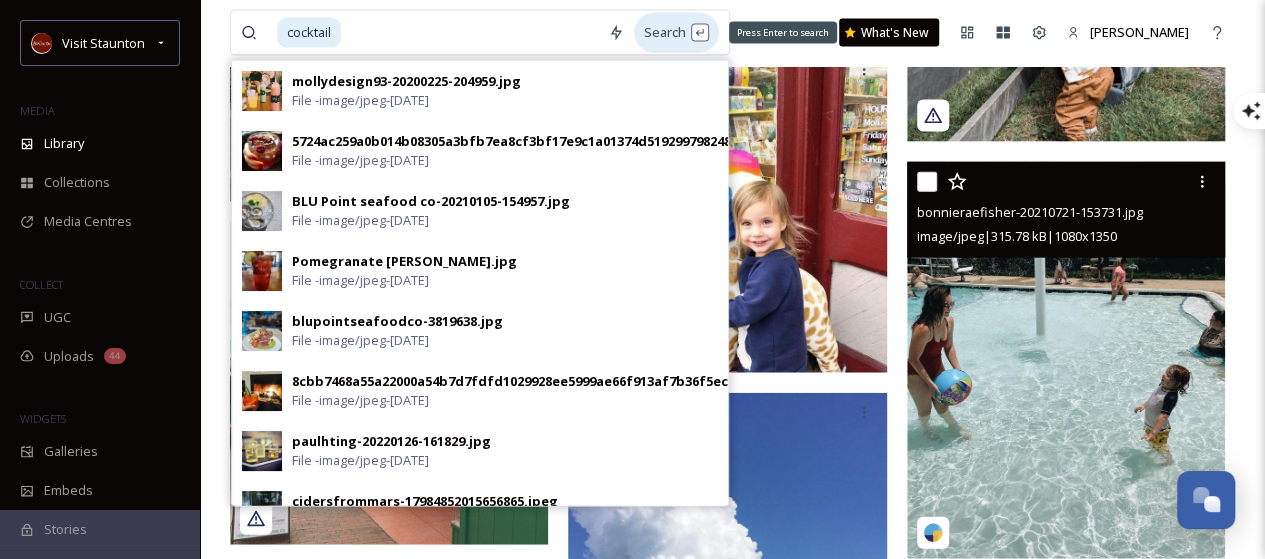 click on "Search Press Enter to search" at bounding box center [676, 32] 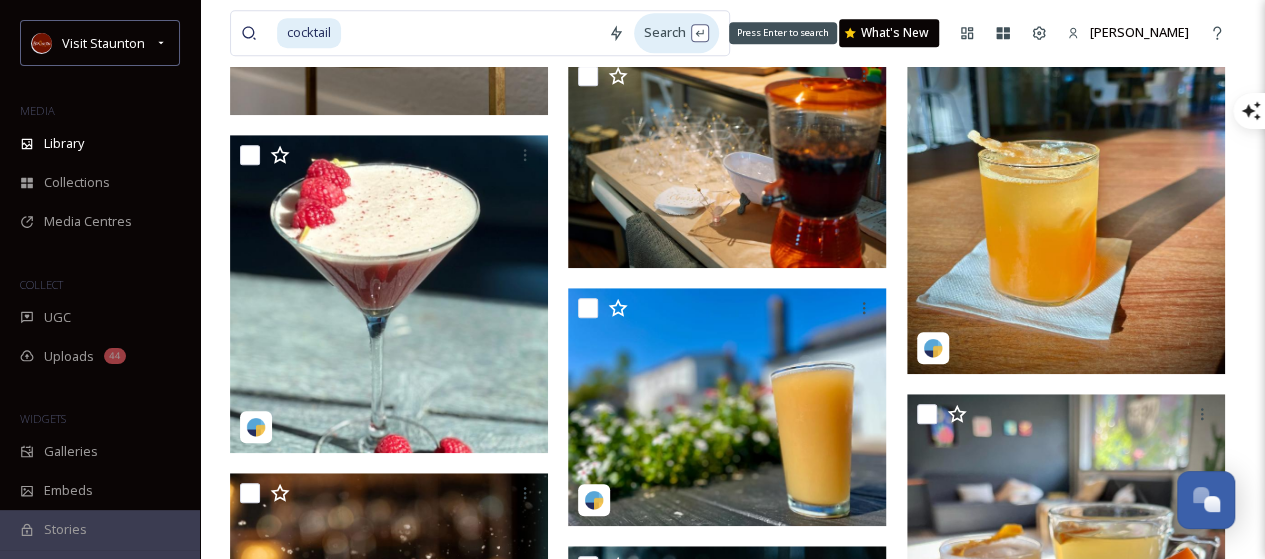 scroll, scrollTop: 640, scrollLeft: 0, axis: vertical 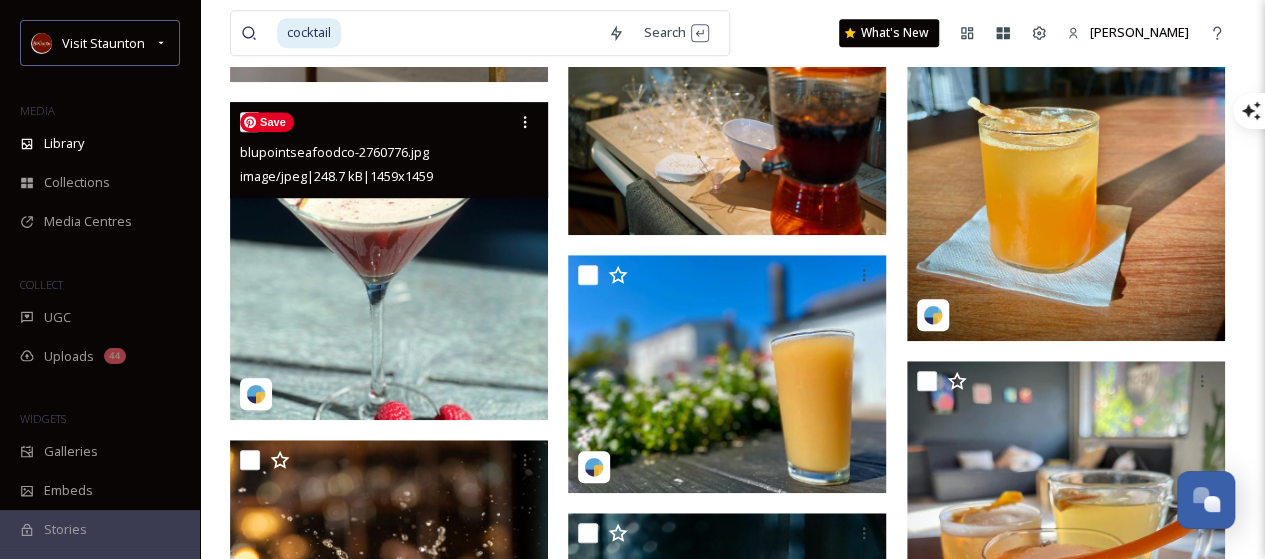 click at bounding box center (389, 261) 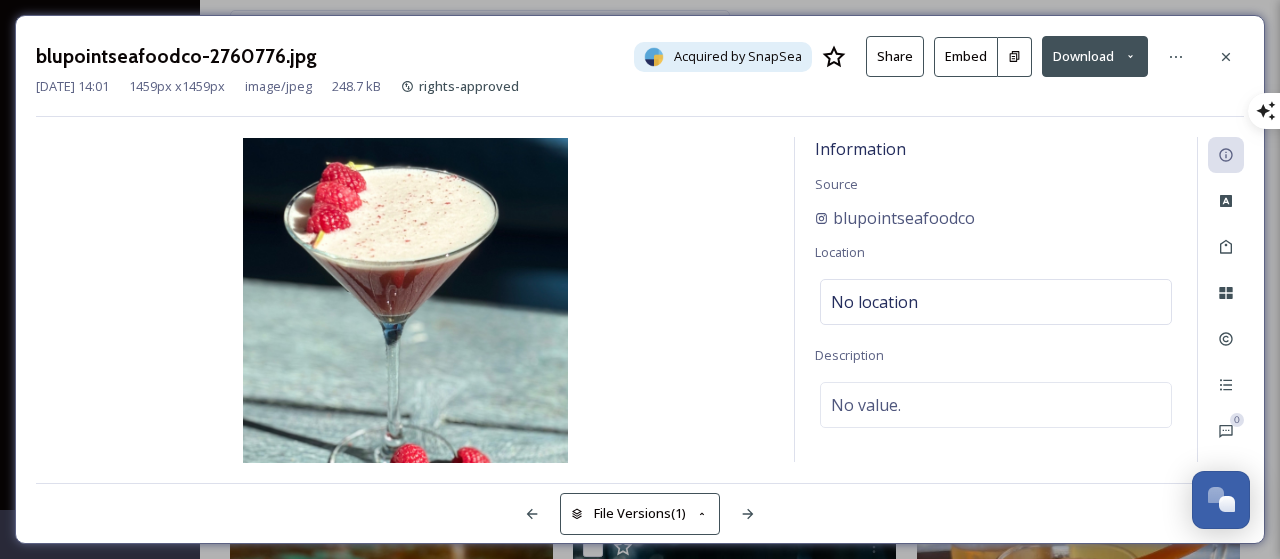 click at bounding box center (1015, 57) 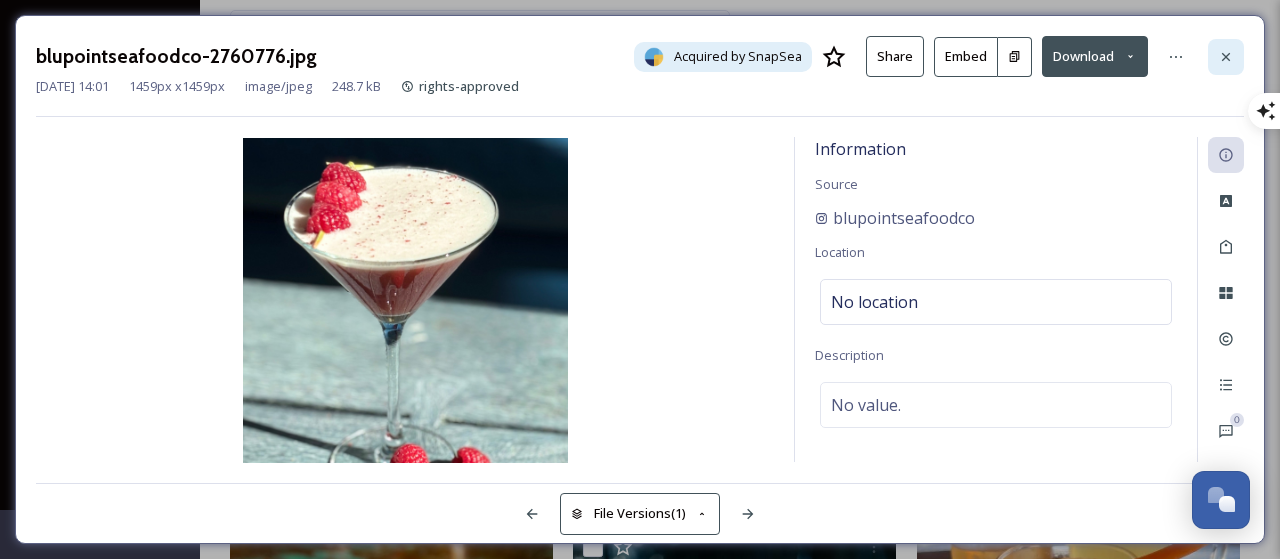 click at bounding box center [1226, 57] 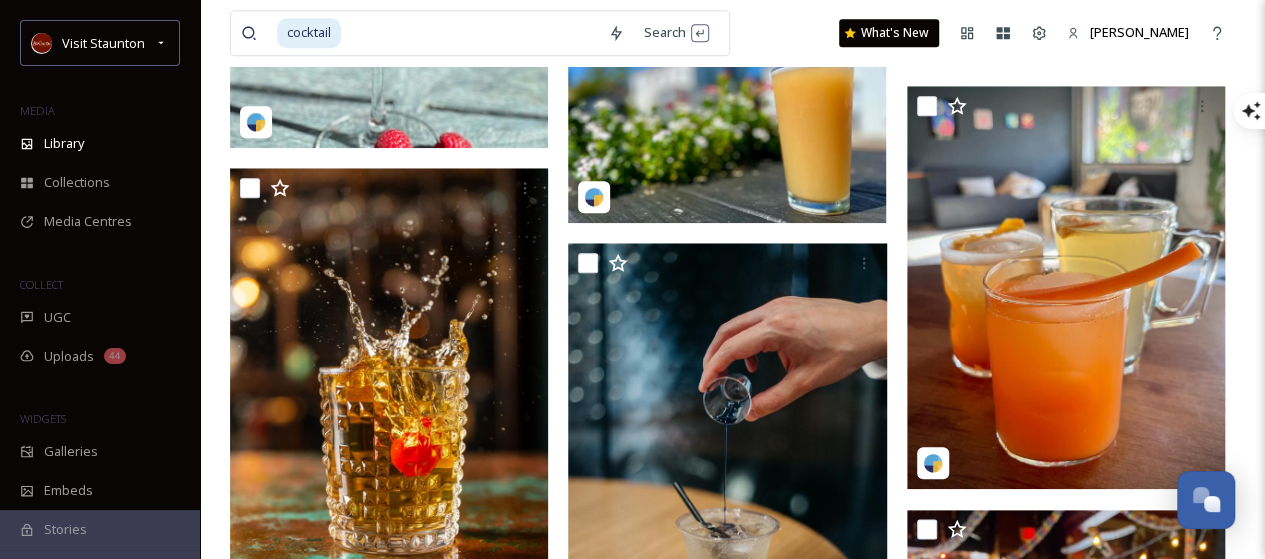 scroll, scrollTop: 912, scrollLeft: 0, axis: vertical 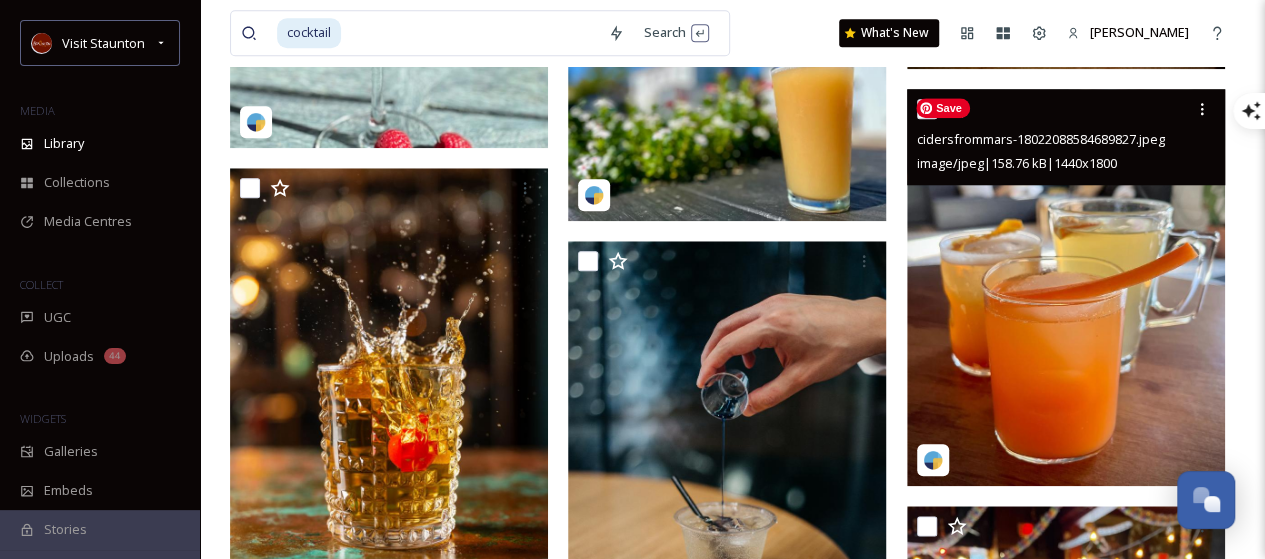 click at bounding box center (1066, 288) 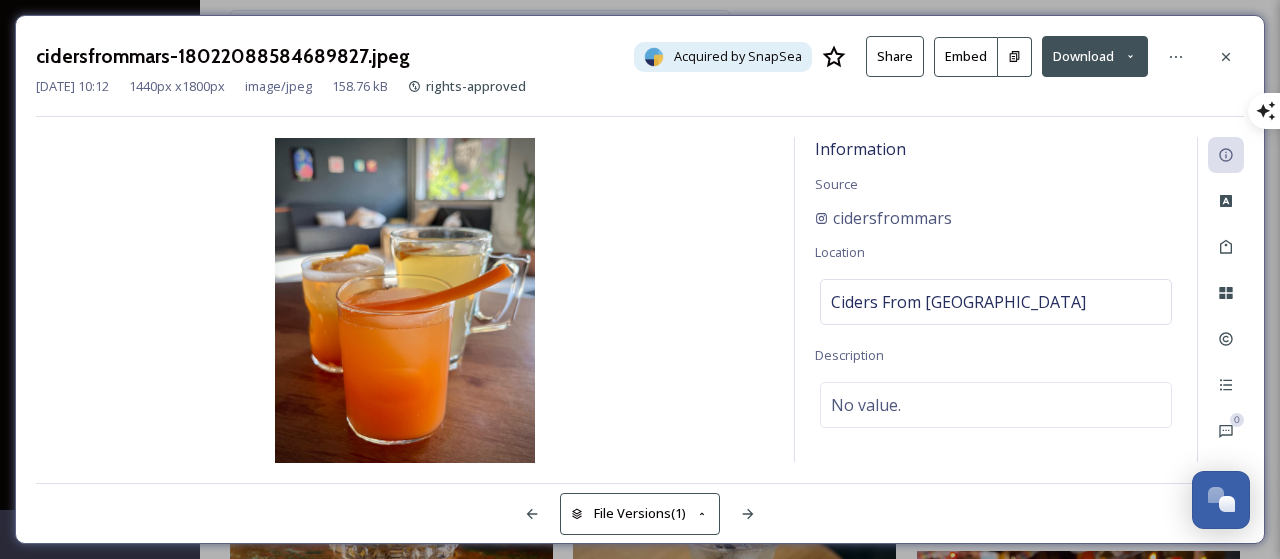 click at bounding box center [1015, 57] 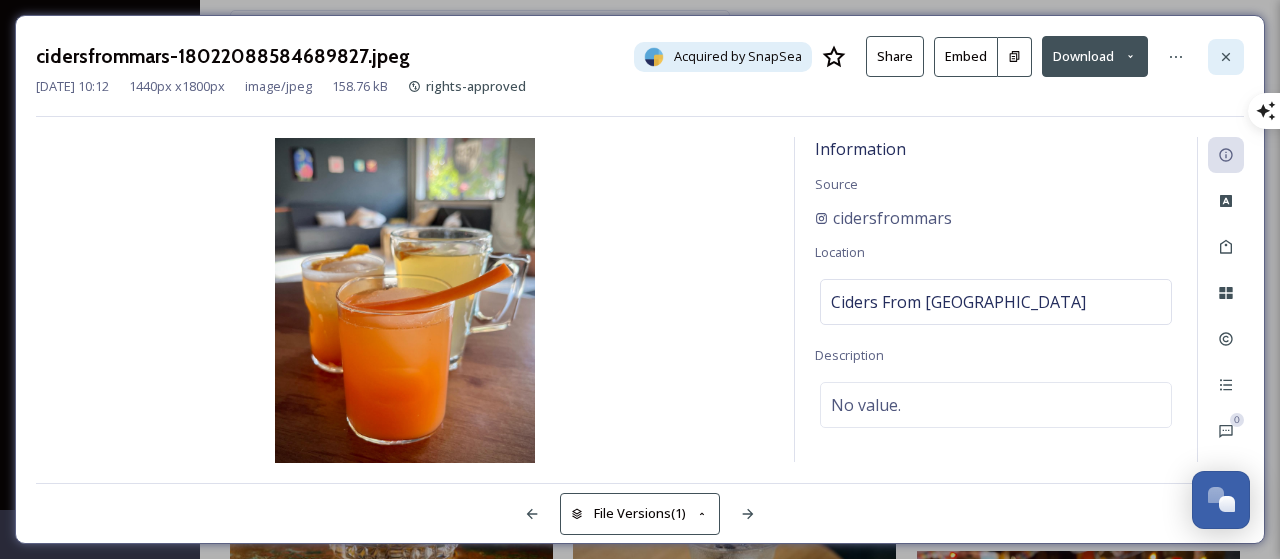 click 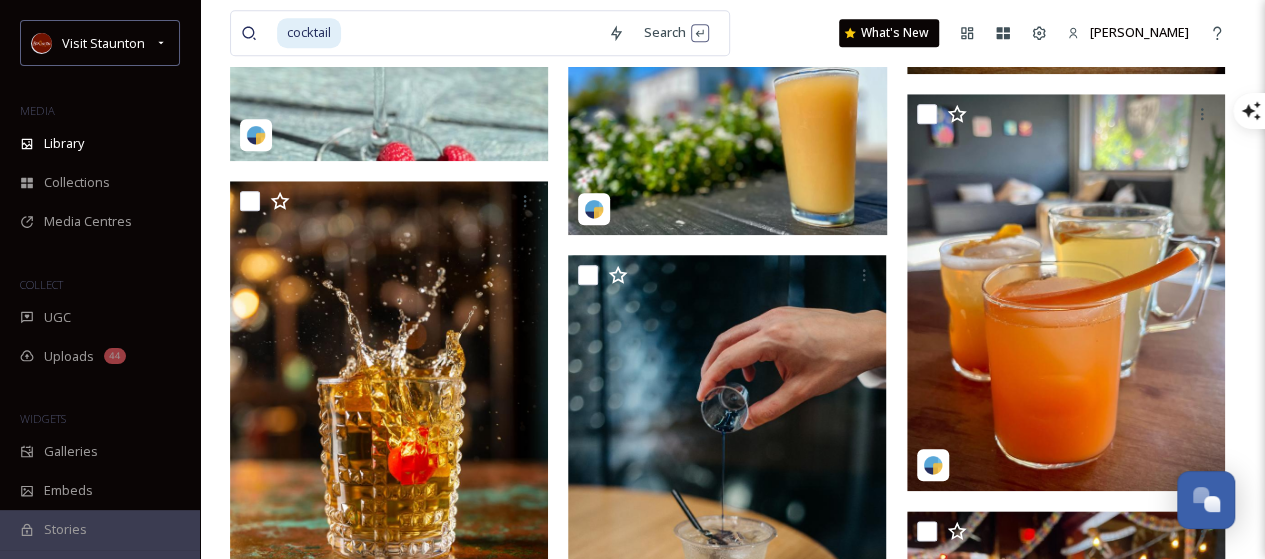 click at bounding box center [732, 3380] 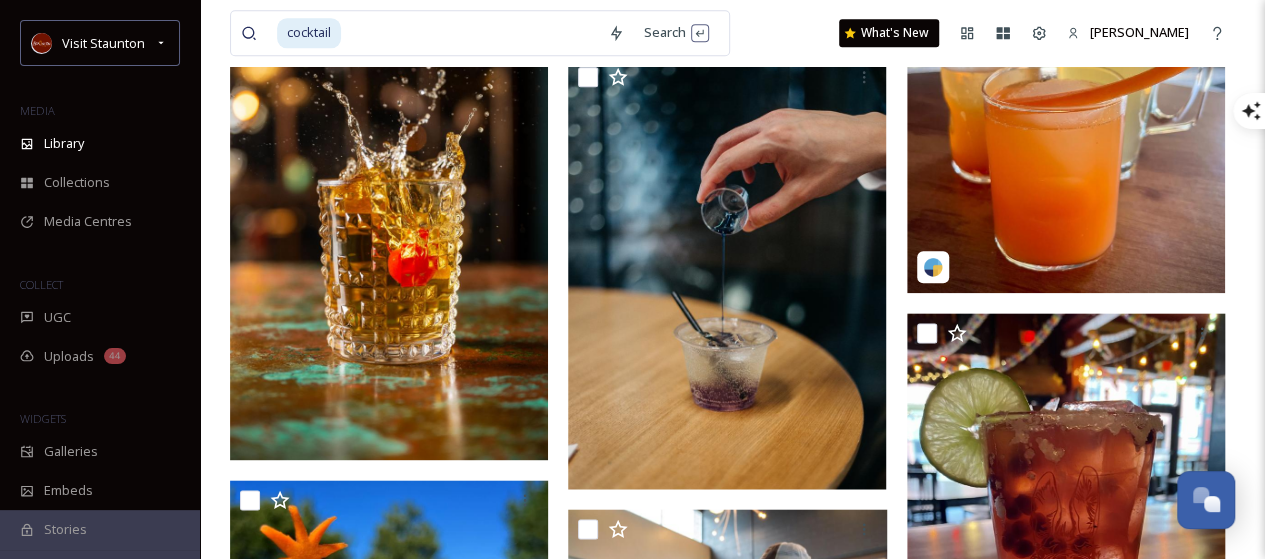 scroll, scrollTop: 1112, scrollLeft: 0, axis: vertical 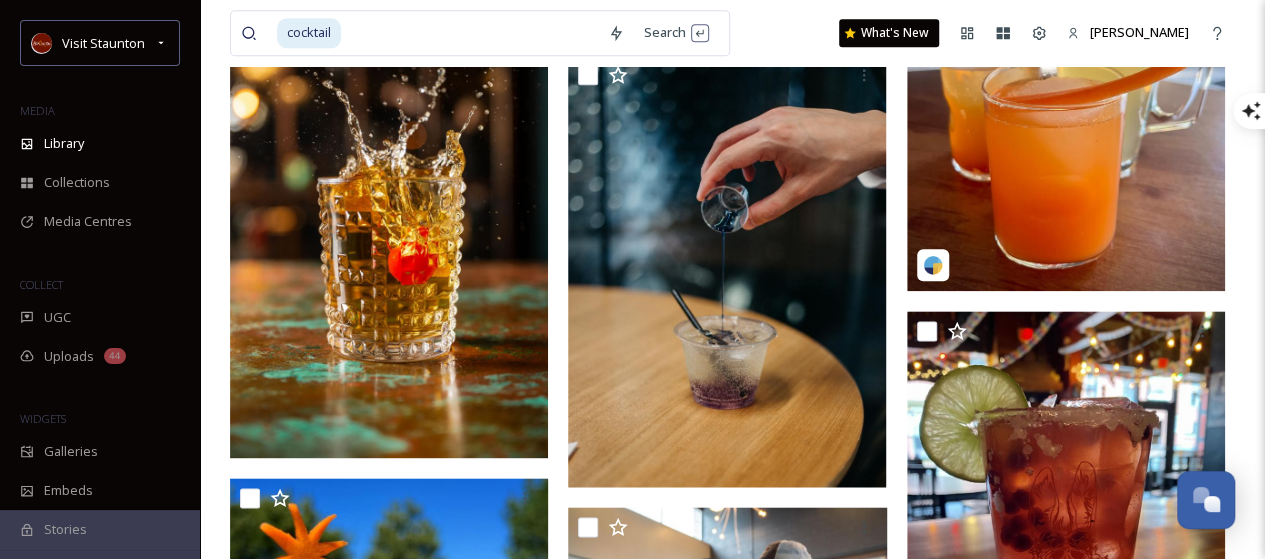 click at bounding box center [732, 3180] 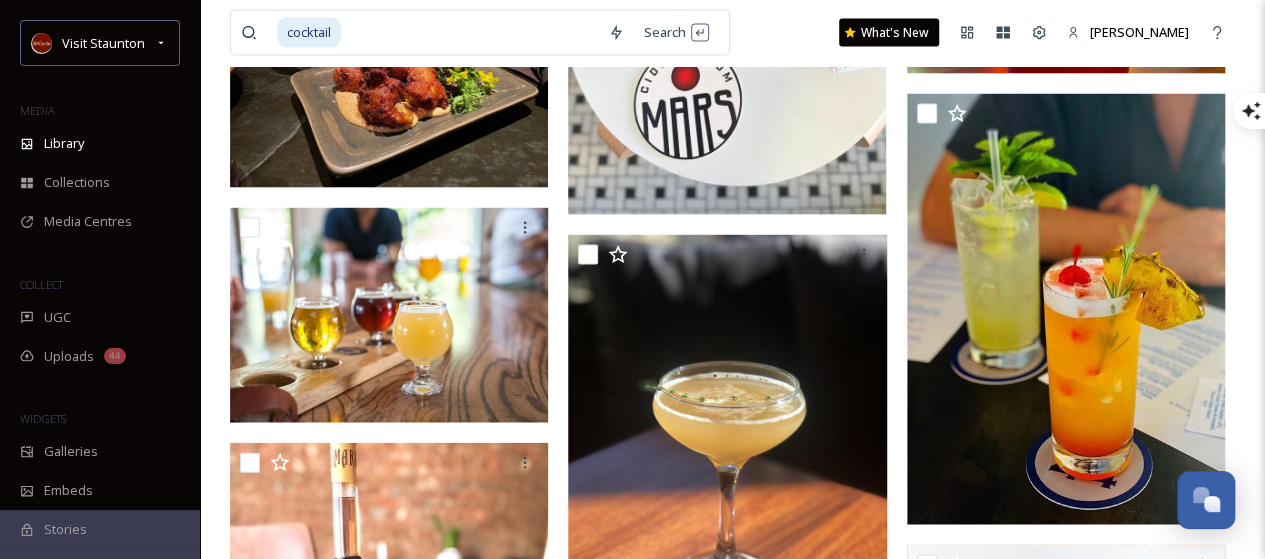 scroll, scrollTop: 2072, scrollLeft: 0, axis: vertical 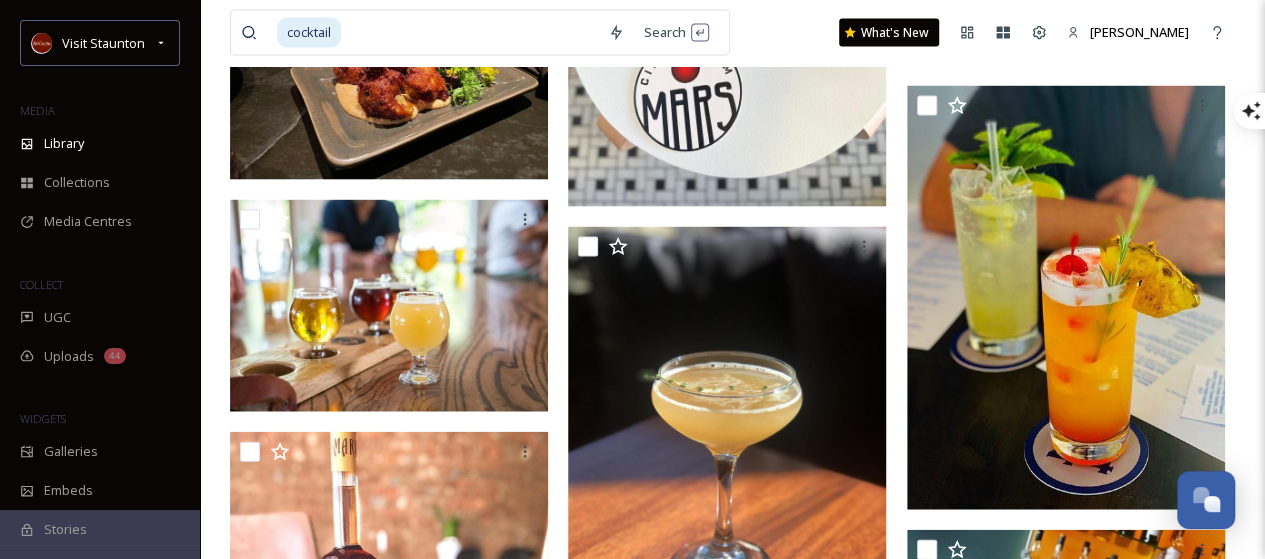 click on "blupointseafoodco-2760776.jpg image/jpeg  |  248.7 kB  |  1459  x  1459" at bounding box center [394, 2216] 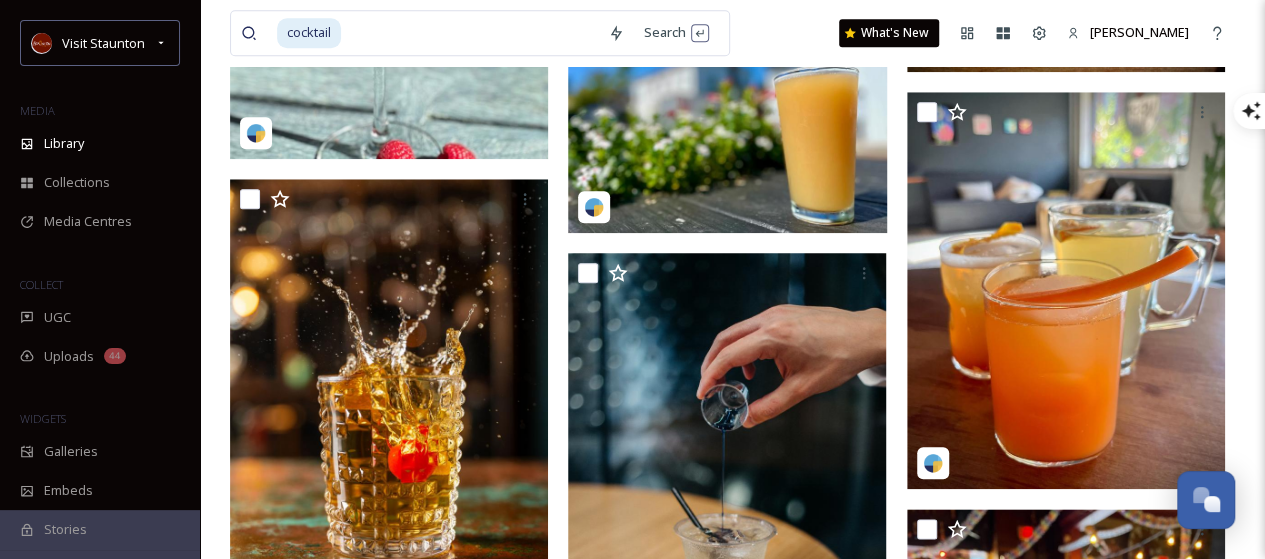 scroll, scrollTop: 920, scrollLeft: 0, axis: vertical 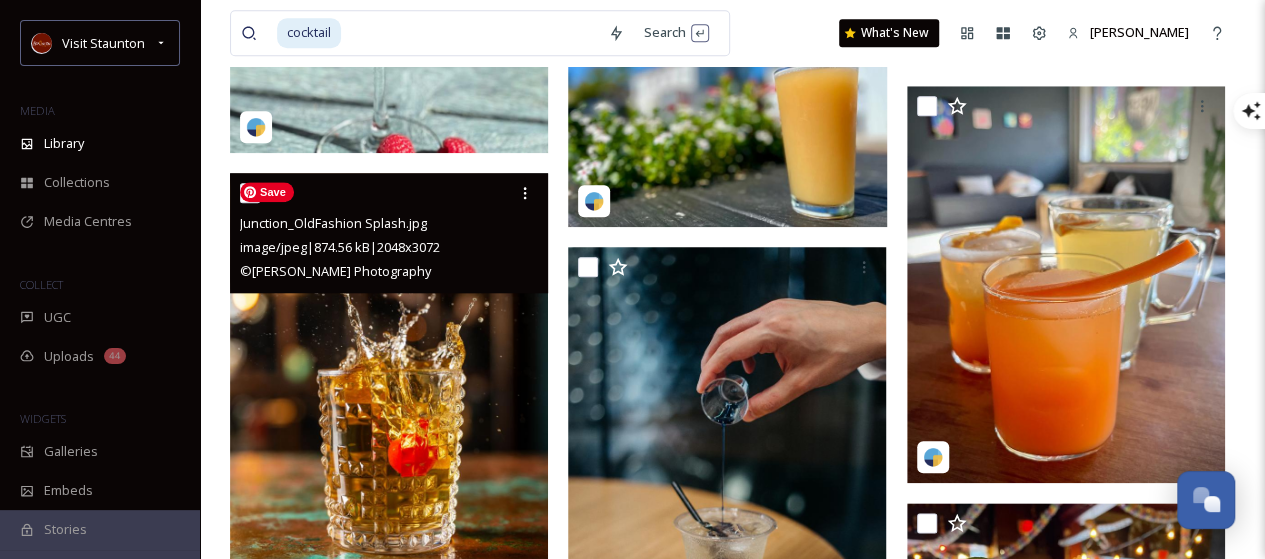 click at bounding box center [389, 411] 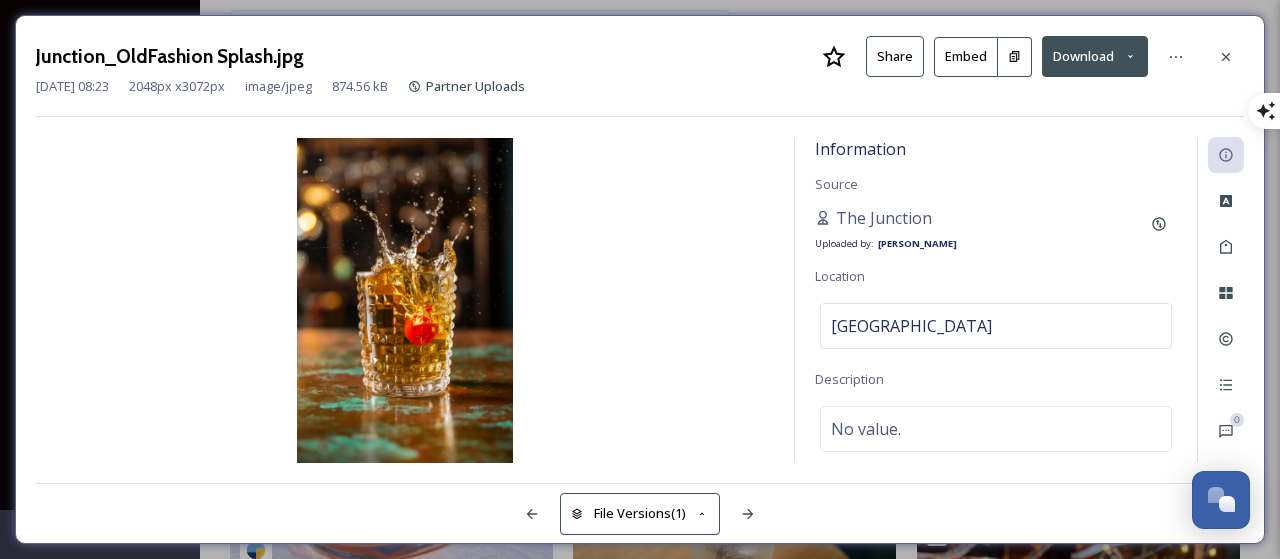 click 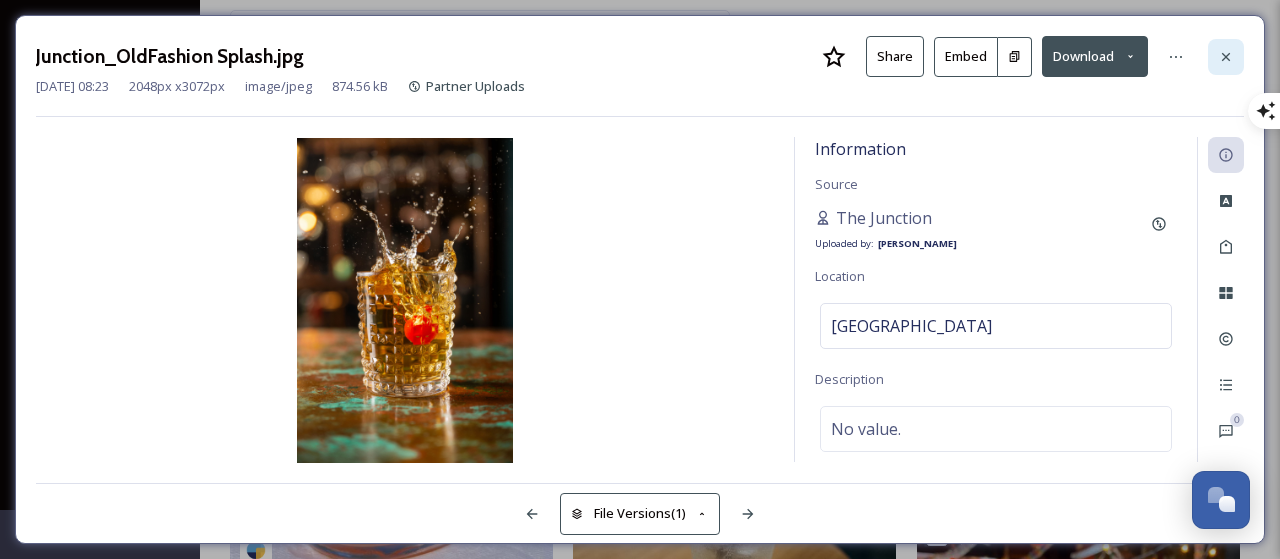 click 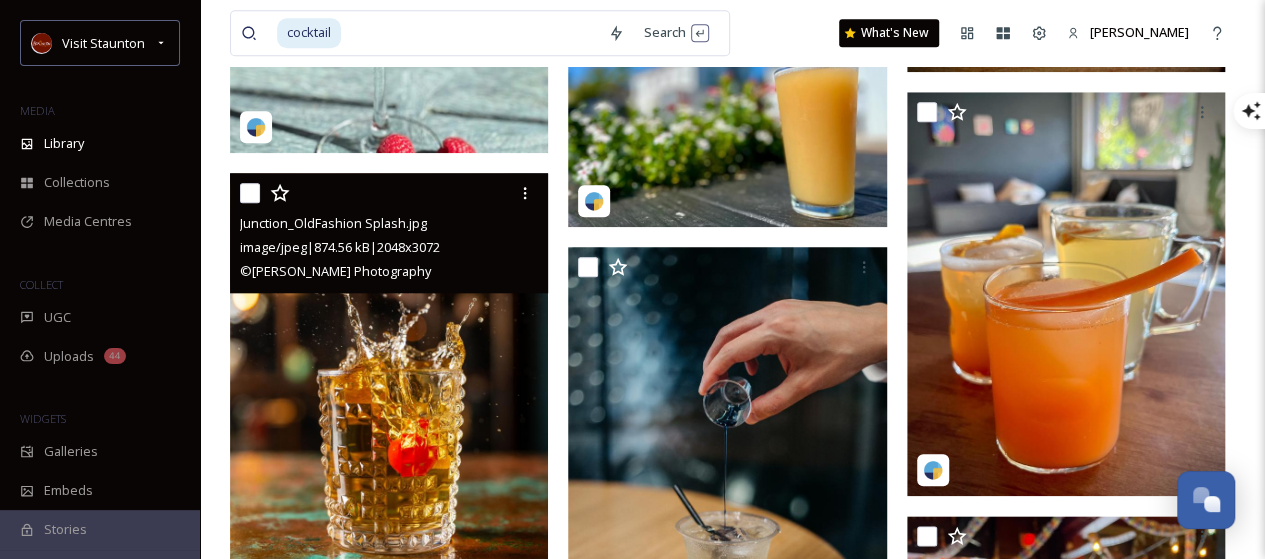 click at bounding box center (470, 33) 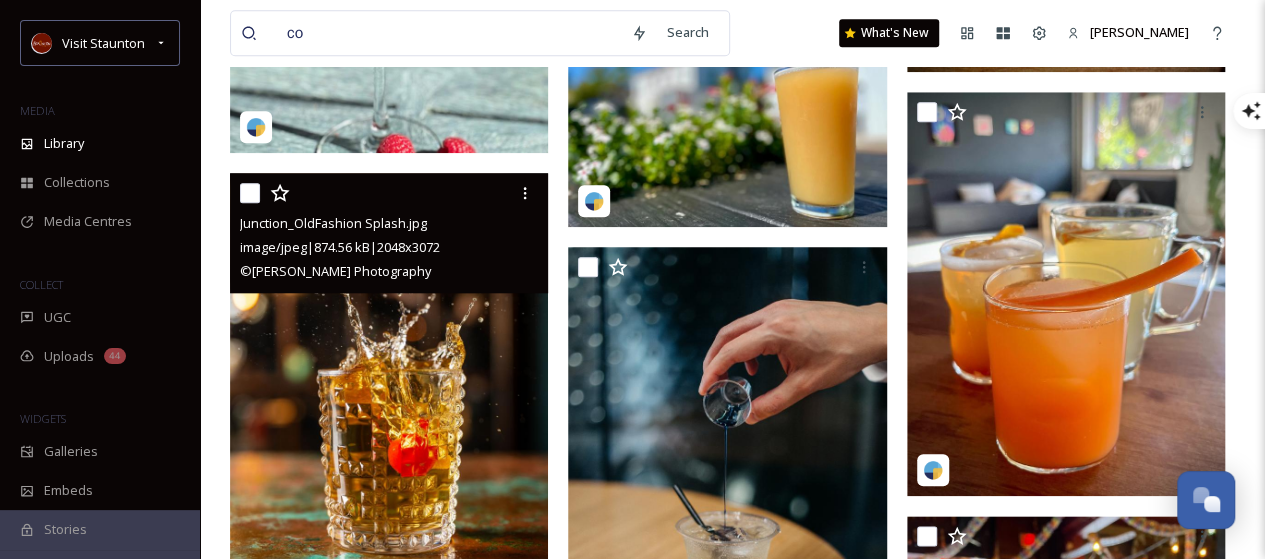 type on "c" 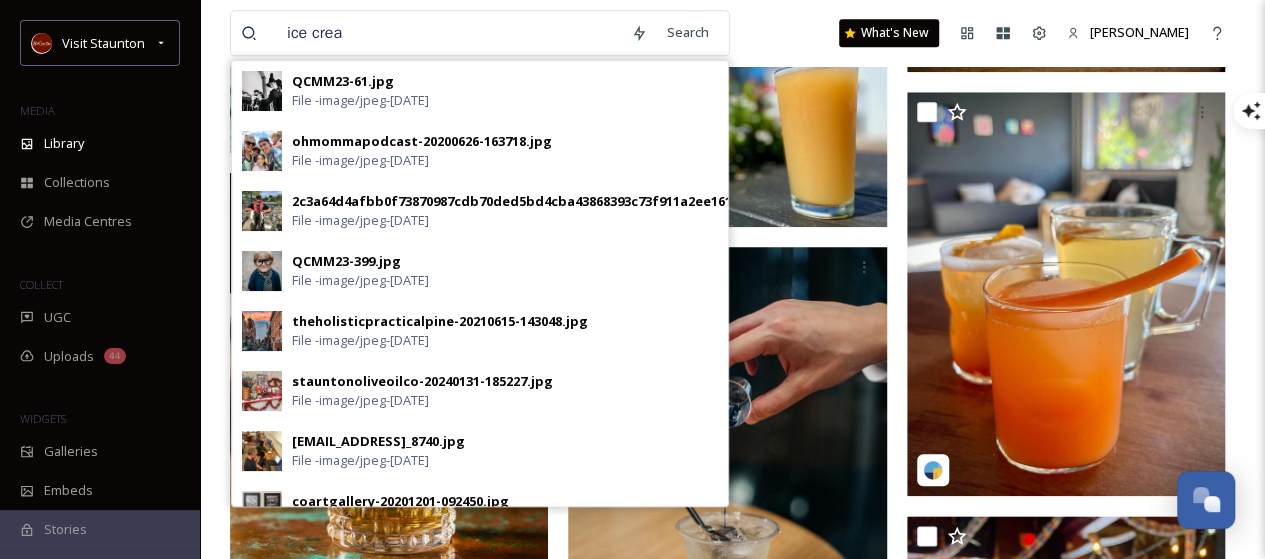 type on "ice cream" 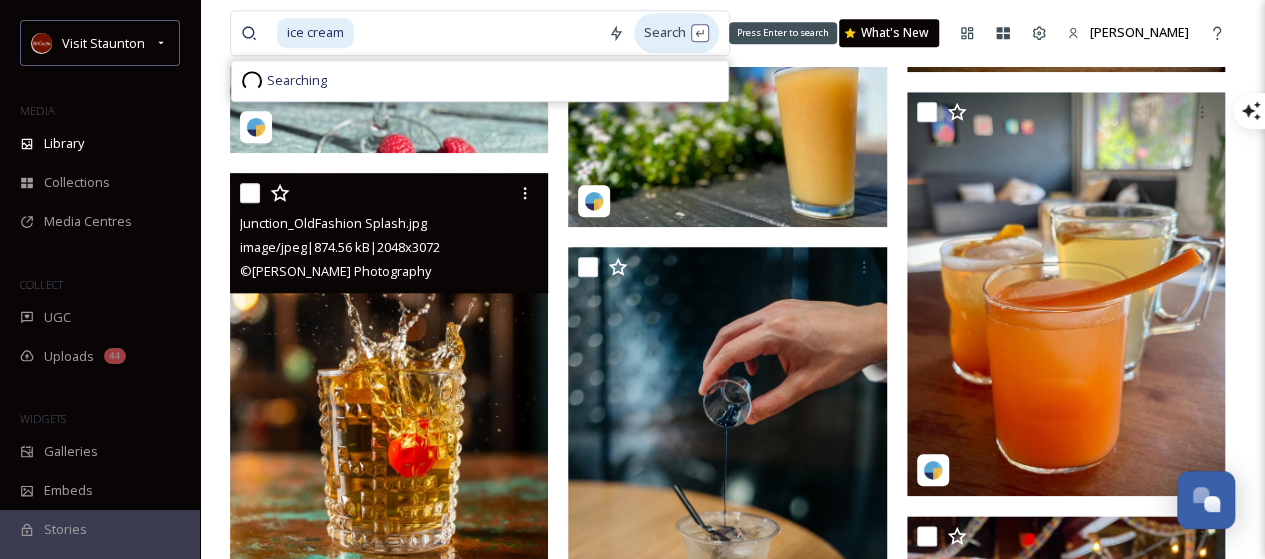 click on "Search Press Enter to search" at bounding box center (676, 32) 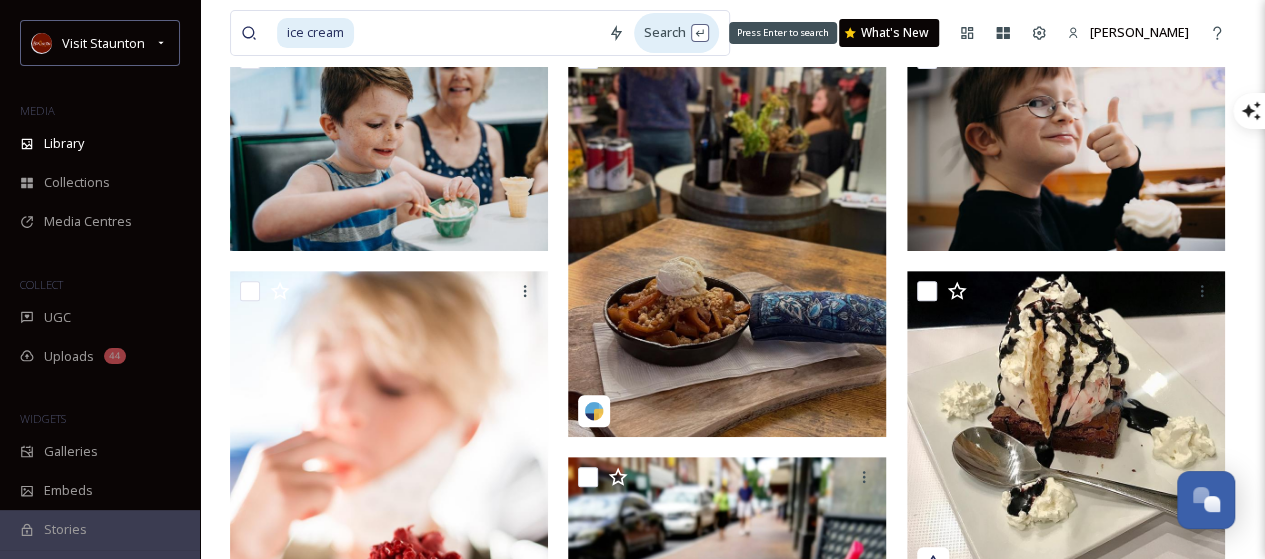 scroll, scrollTop: 0, scrollLeft: 0, axis: both 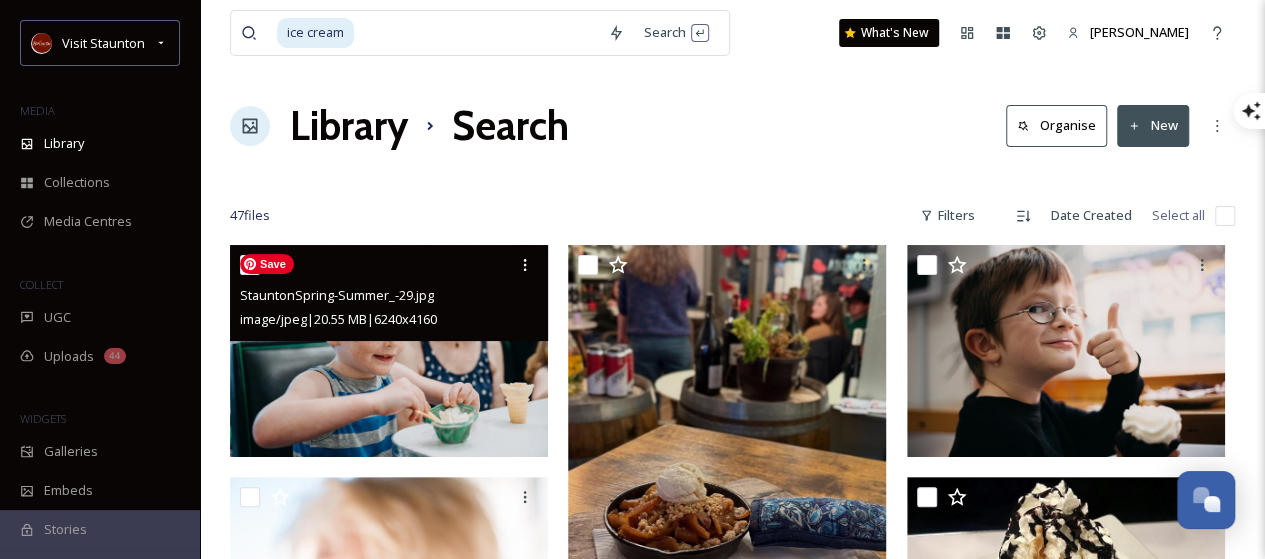 click at bounding box center [389, 351] 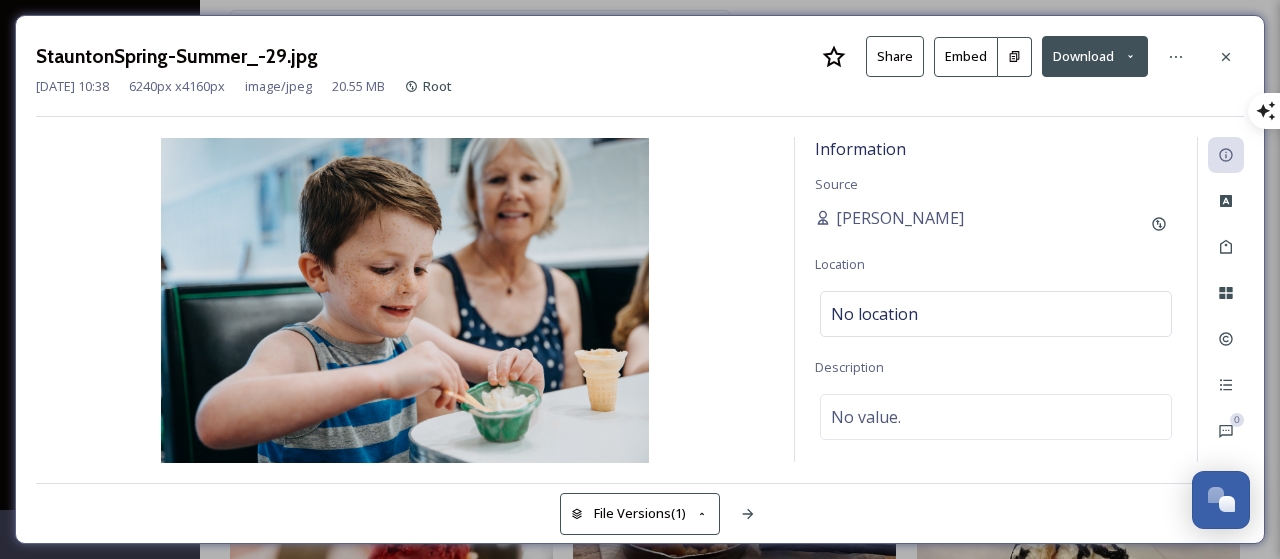 click at bounding box center [1015, 57] 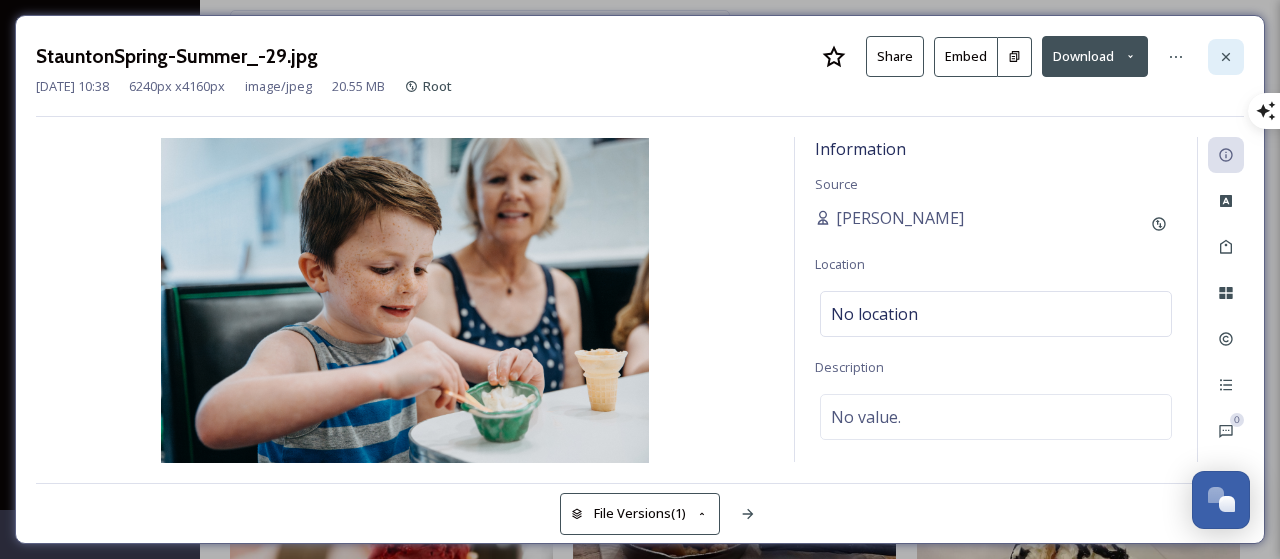 click 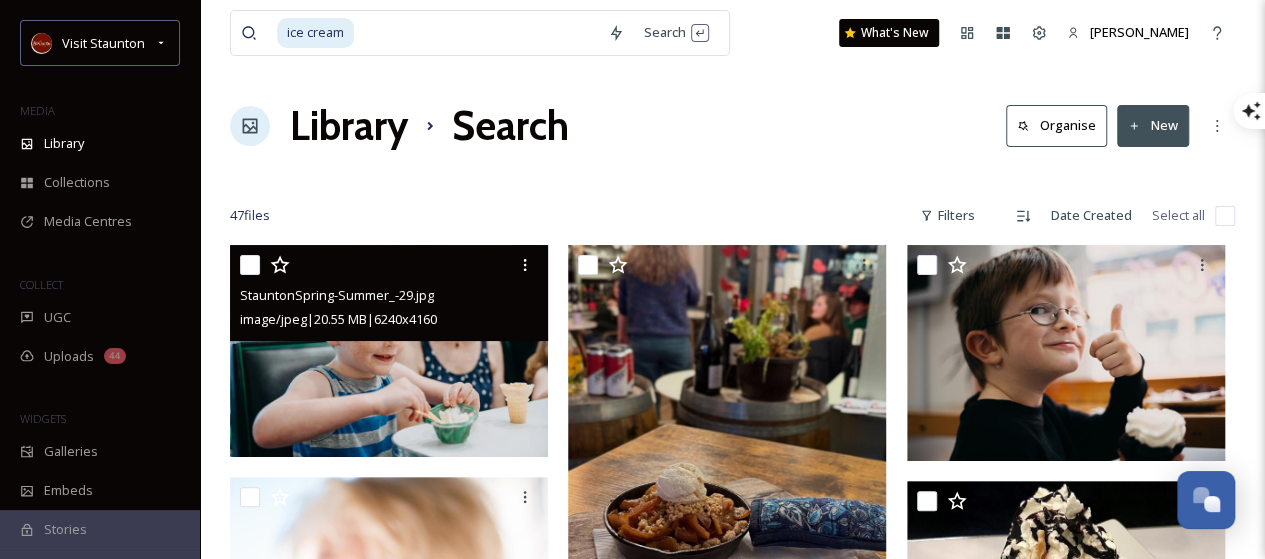 click at bounding box center [732, 176] 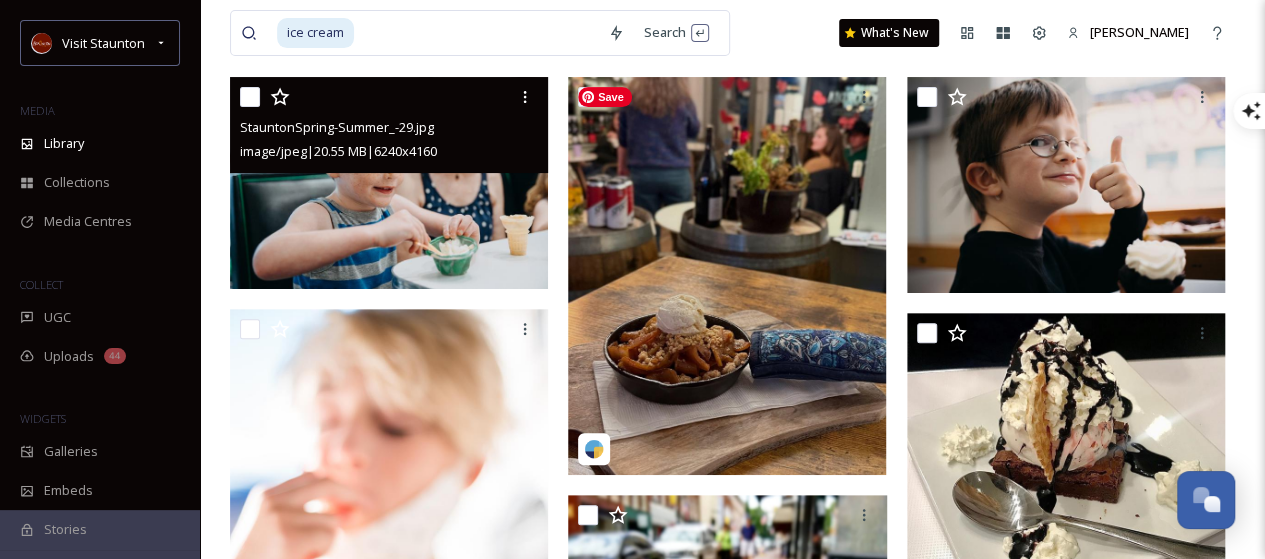 scroll, scrollTop: 0, scrollLeft: 0, axis: both 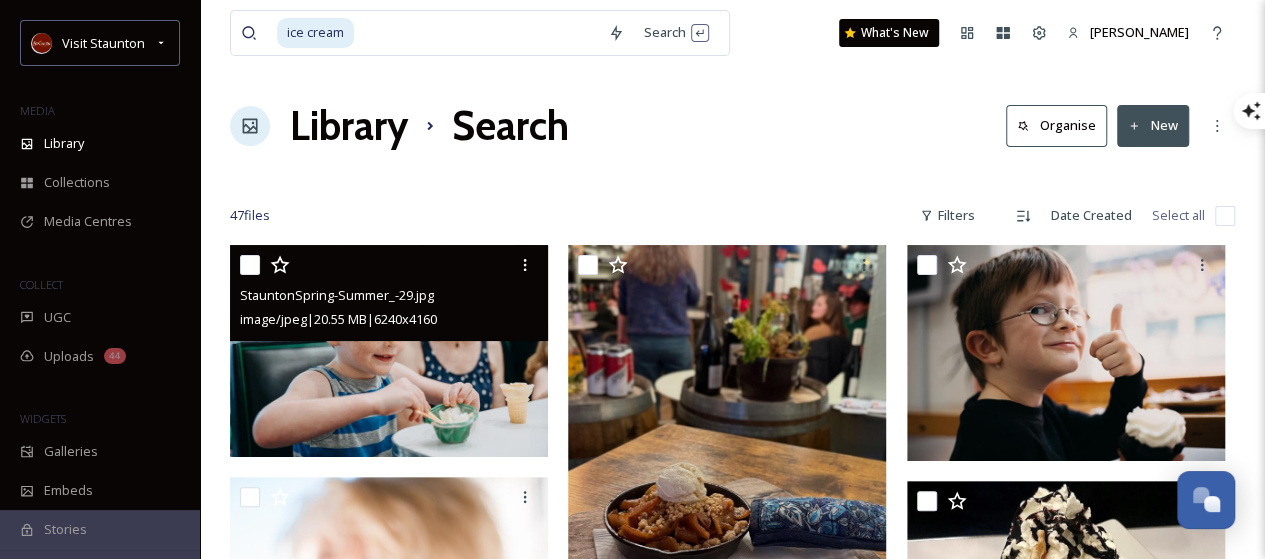 click at bounding box center [477, 33] 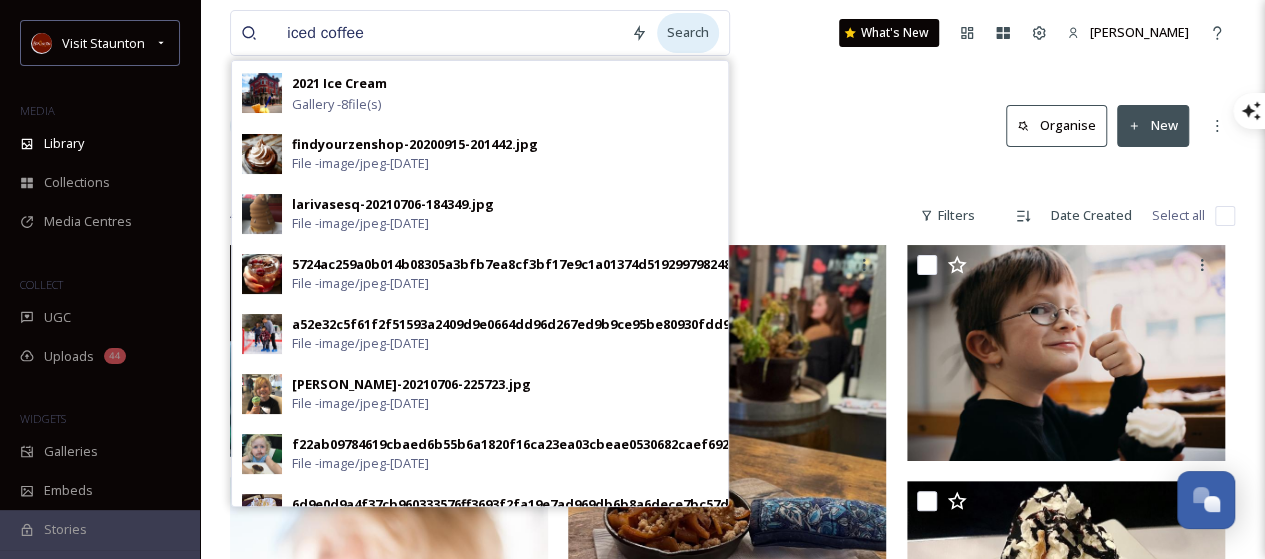 type on "iced coffee" 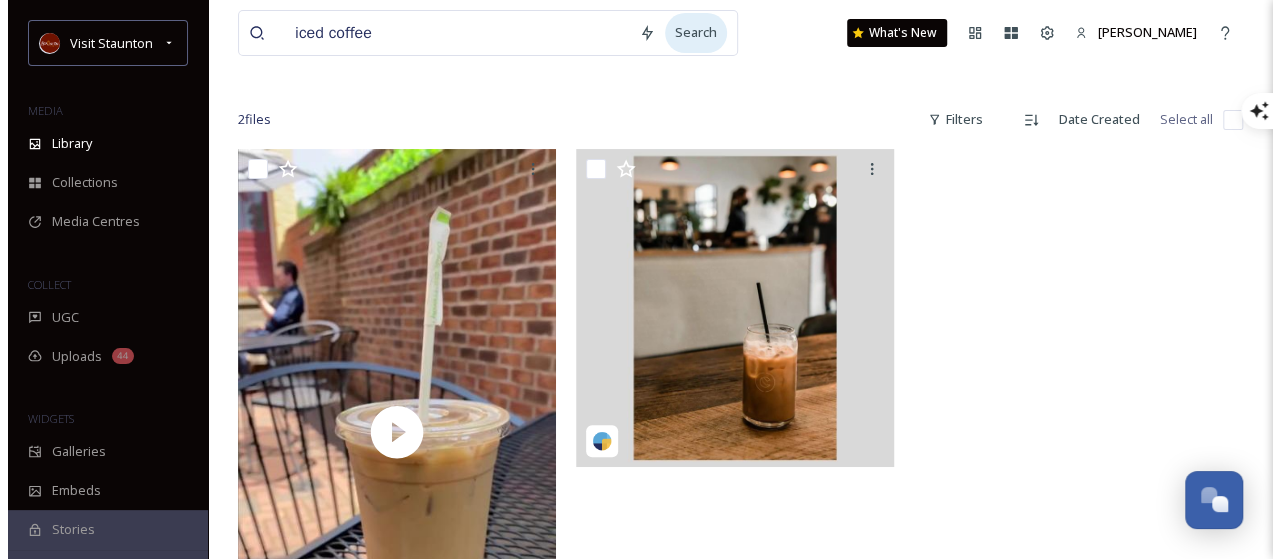 scroll, scrollTop: 120, scrollLeft: 0, axis: vertical 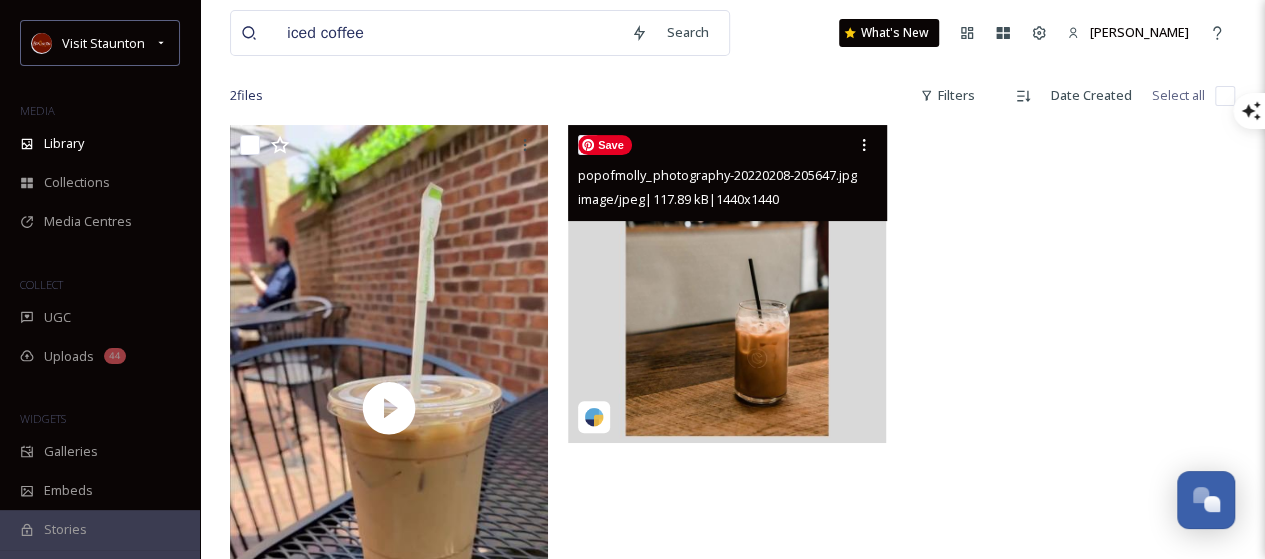 click at bounding box center [727, 284] 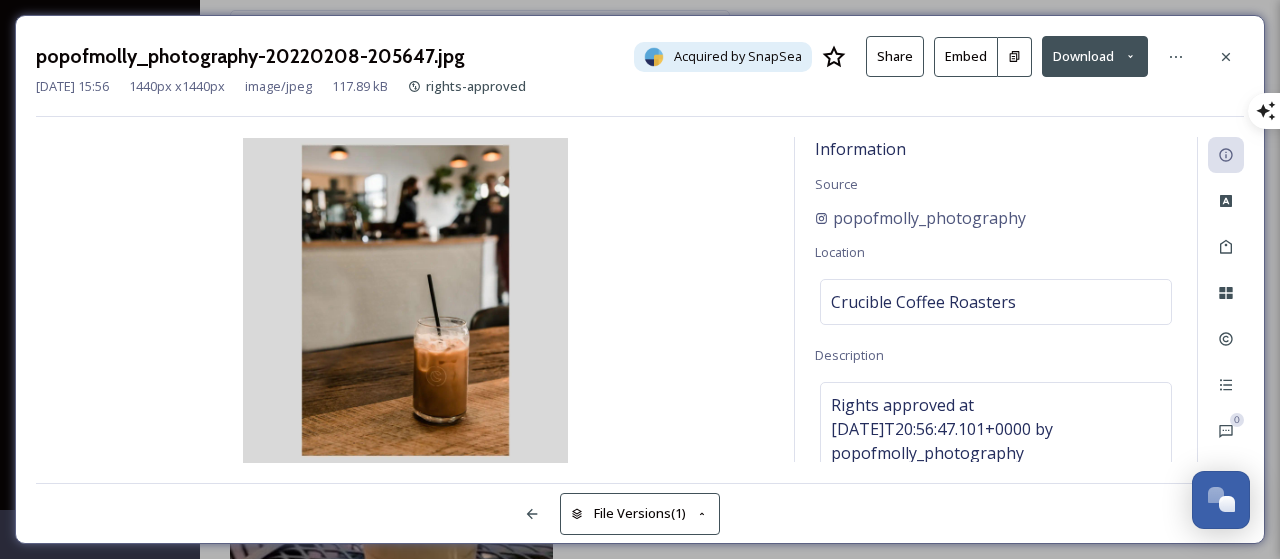 click 